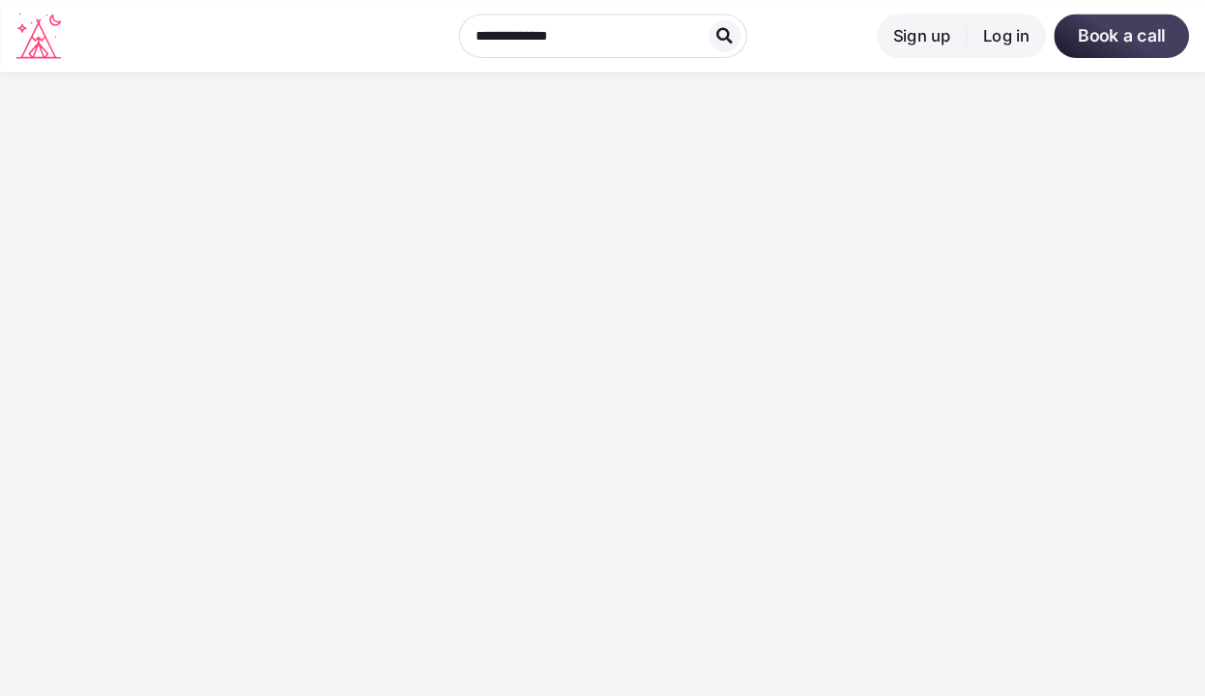 scroll, scrollTop: 0, scrollLeft: 0, axis: both 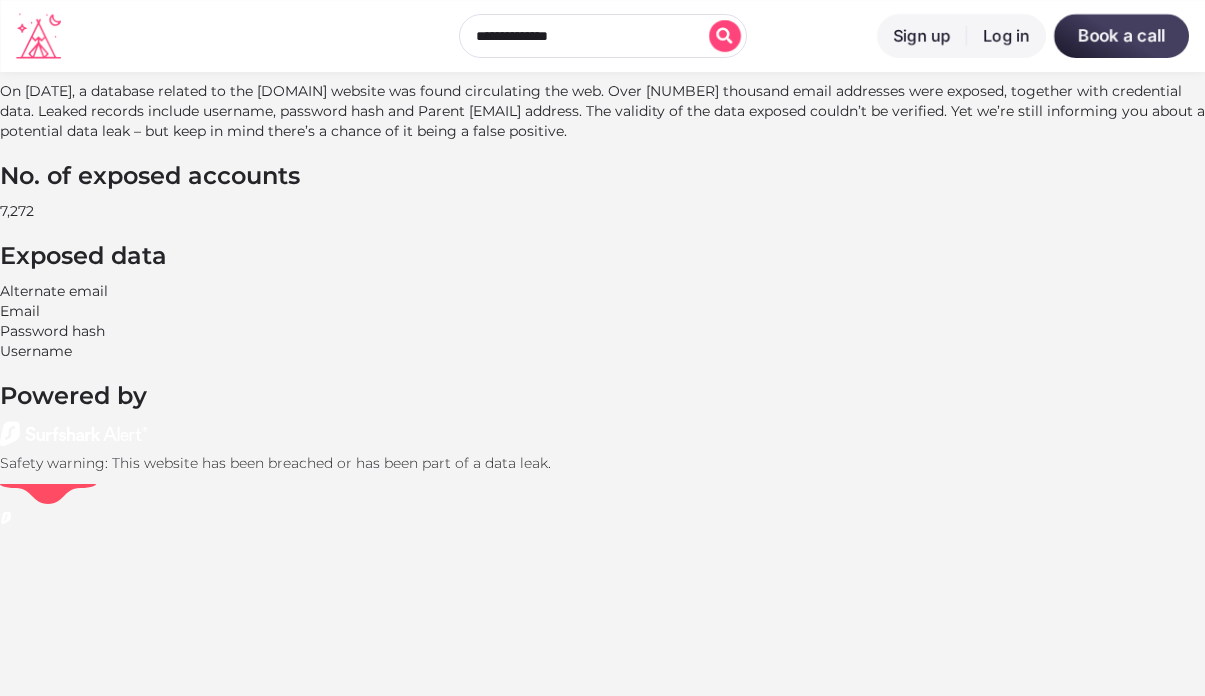 click at bounding box center (603, 36) 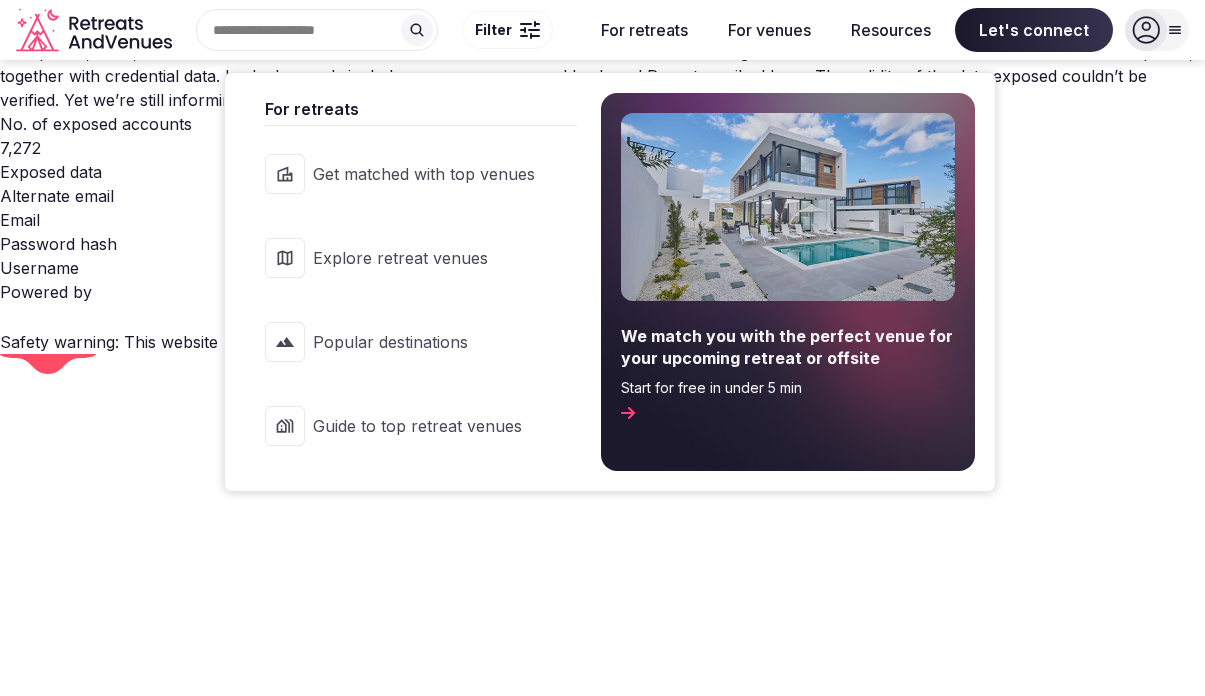 scroll, scrollTop: 0, scrollLeft: 0, axis: both 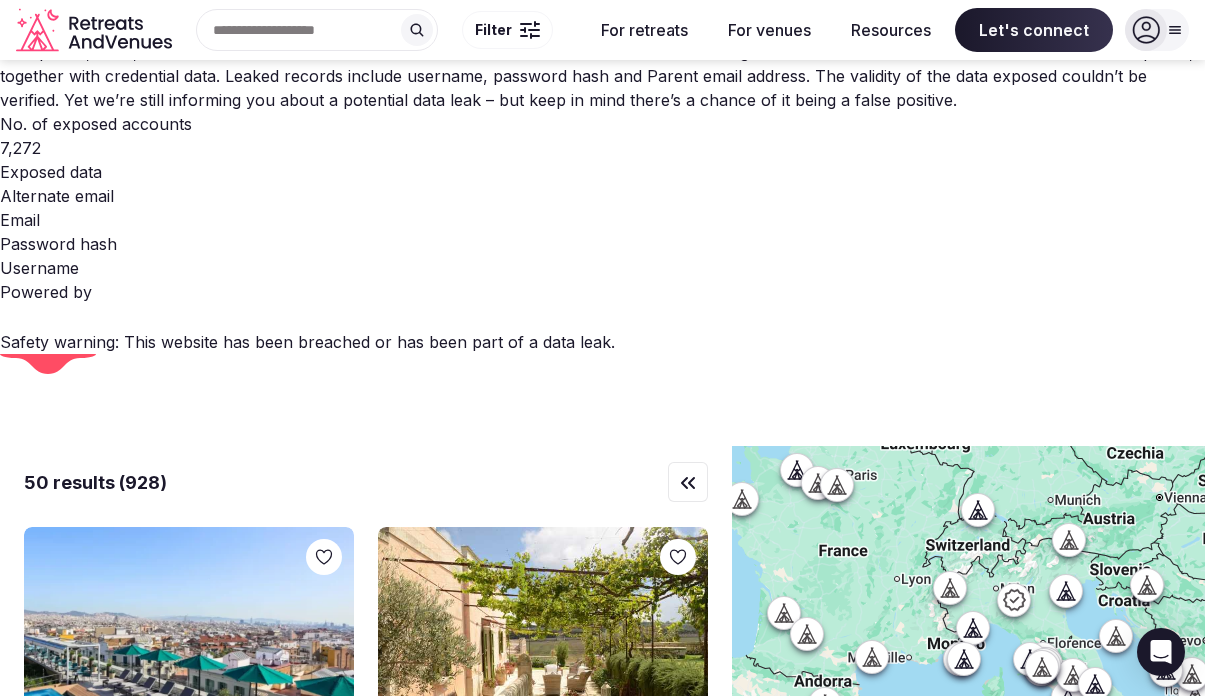 click at bounding box center [530, 30] 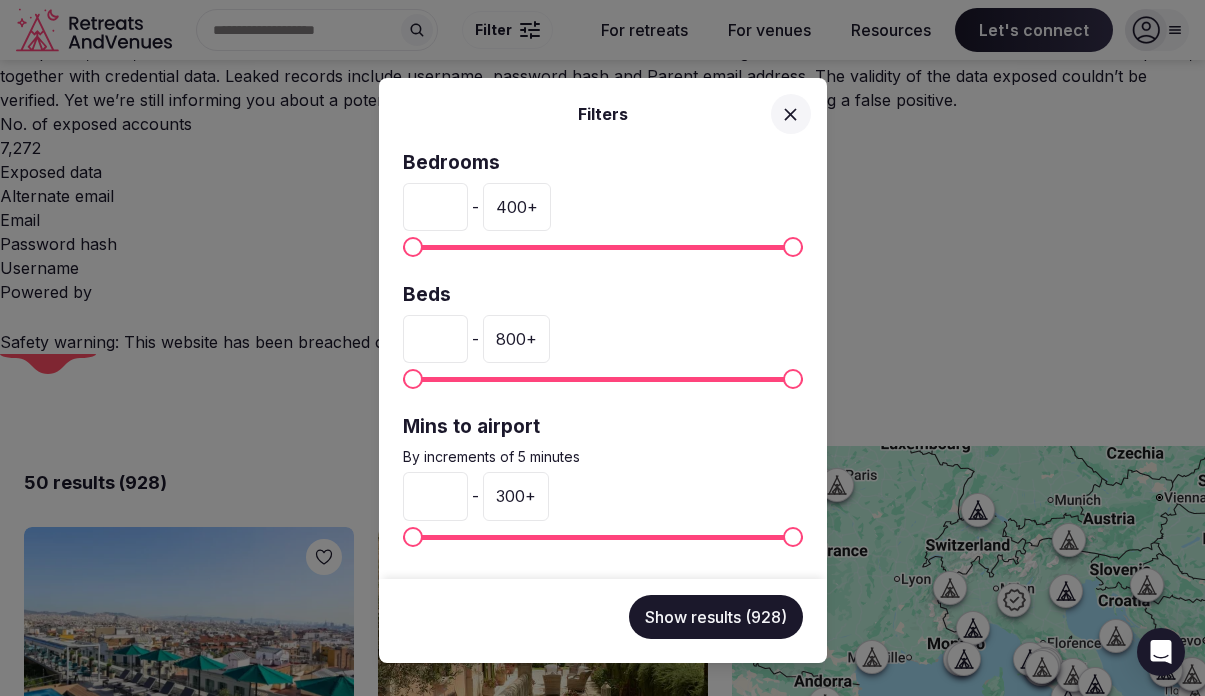 scroll, scrollTop: 1, scrollLeft: 0, axis: vertical 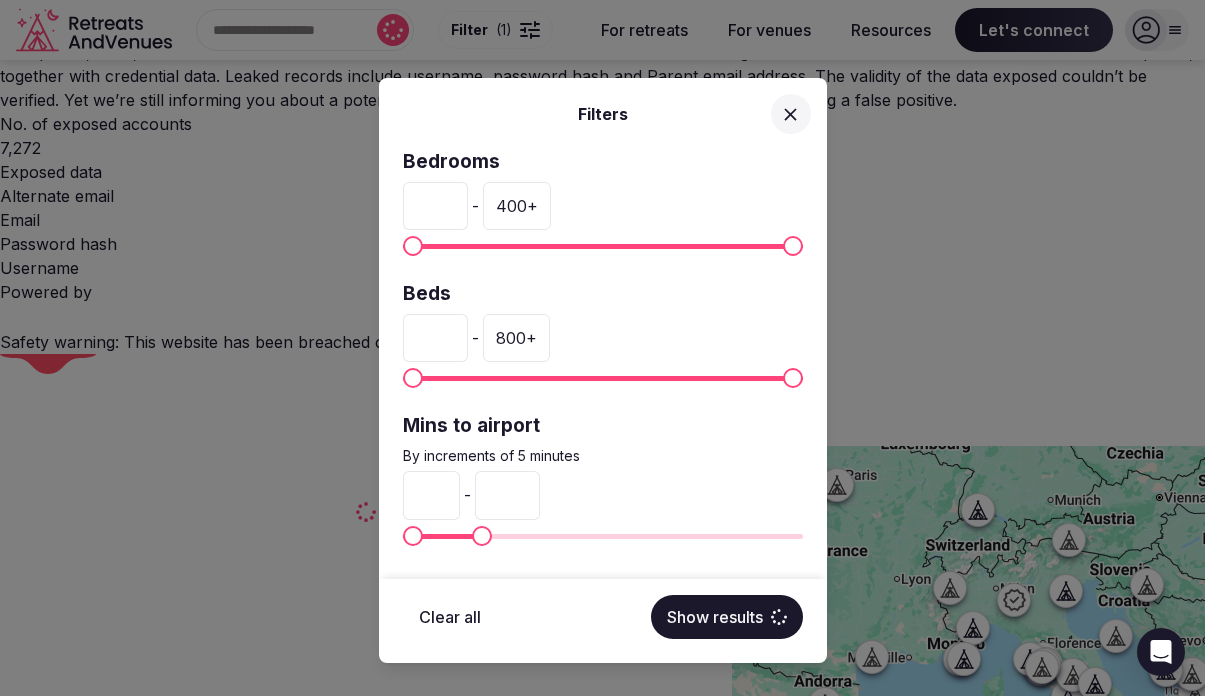 type on "**" 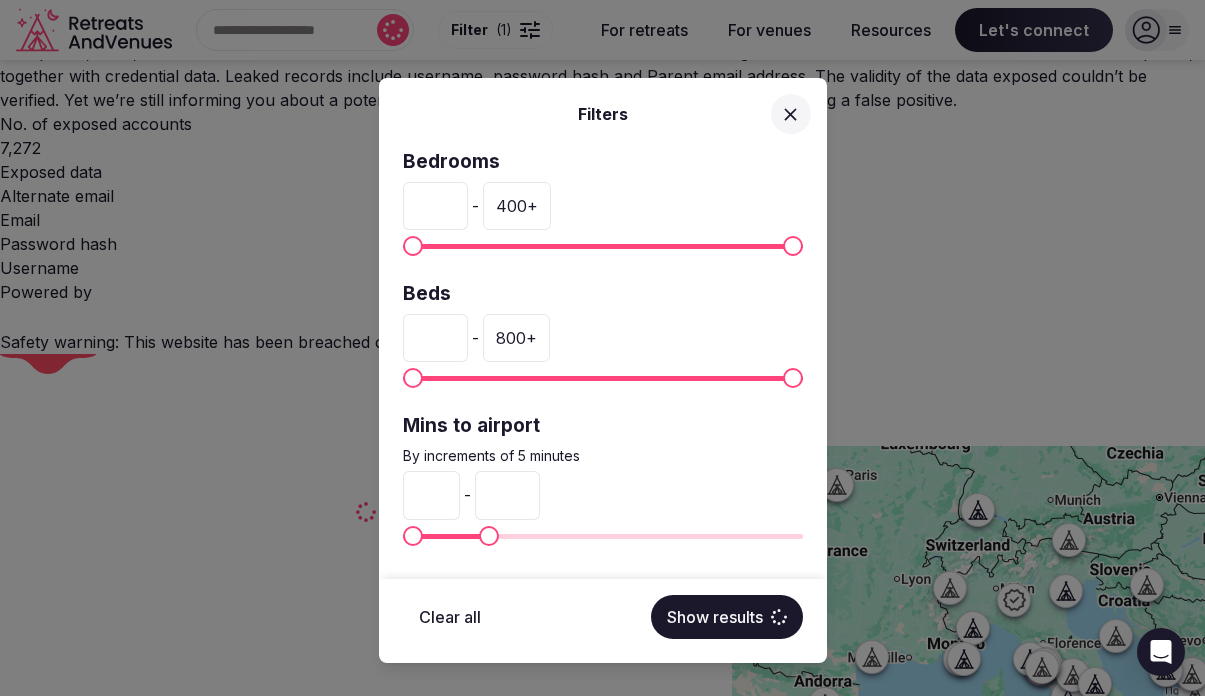 click at bounding box center (489, 536) 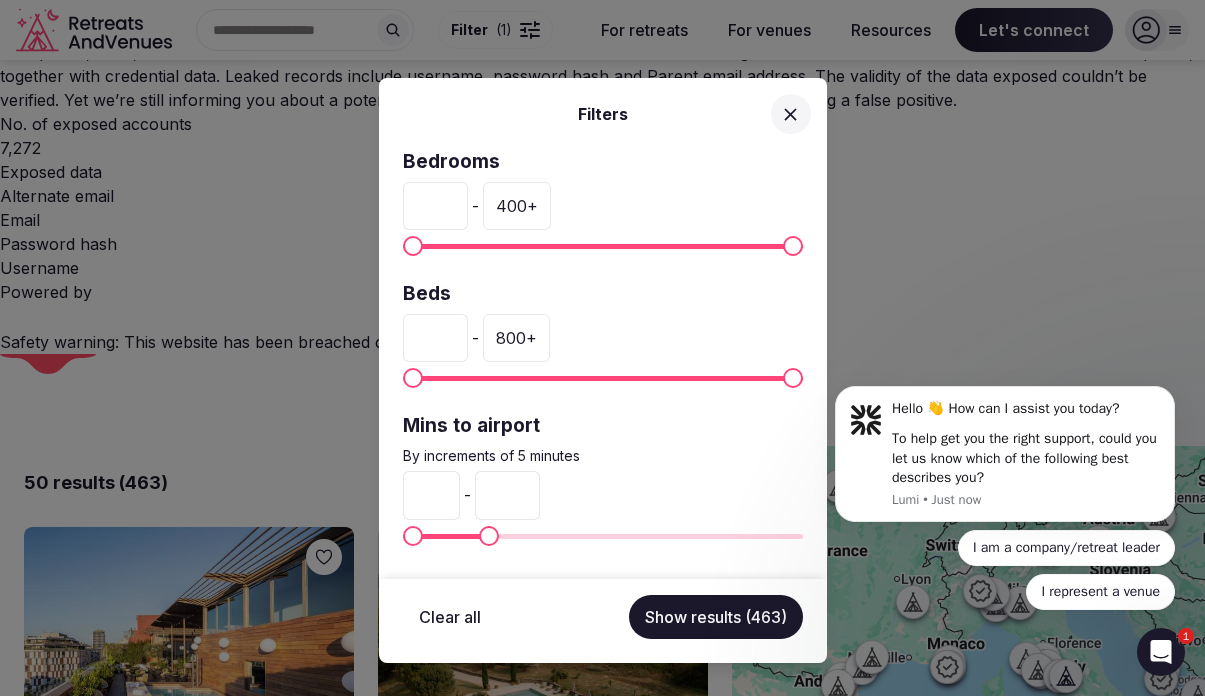 scroll, scrollTop: 0, scrollLeft: 0, axis: both 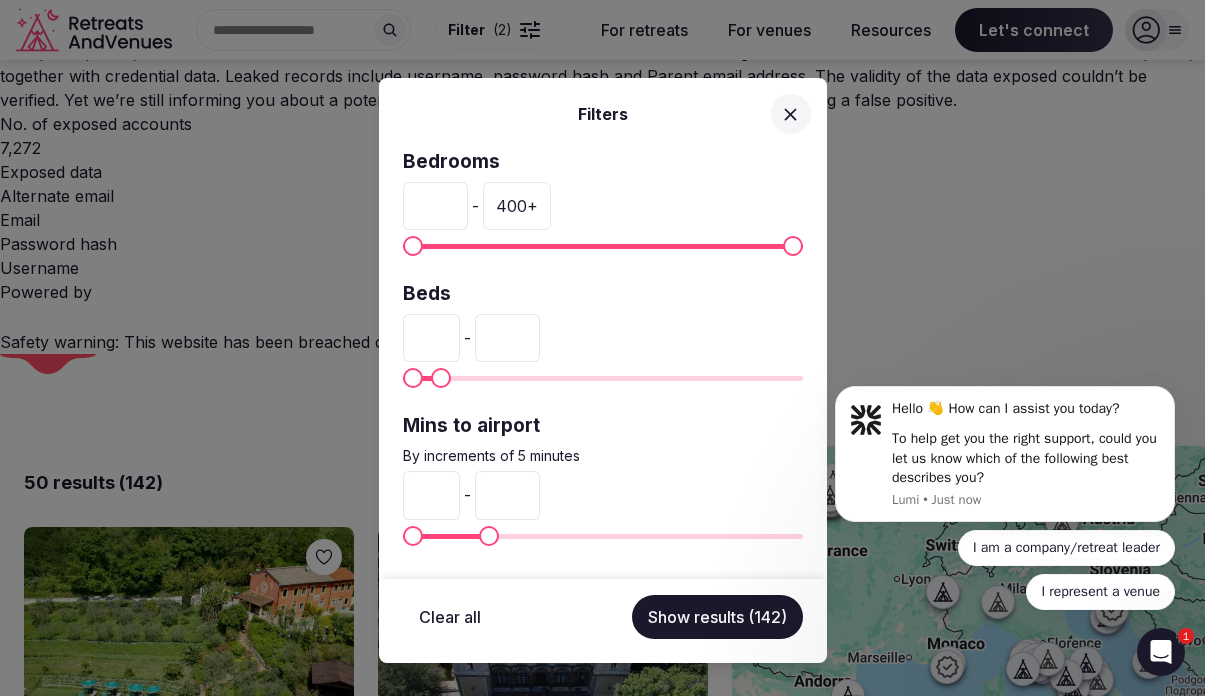 type on "**" 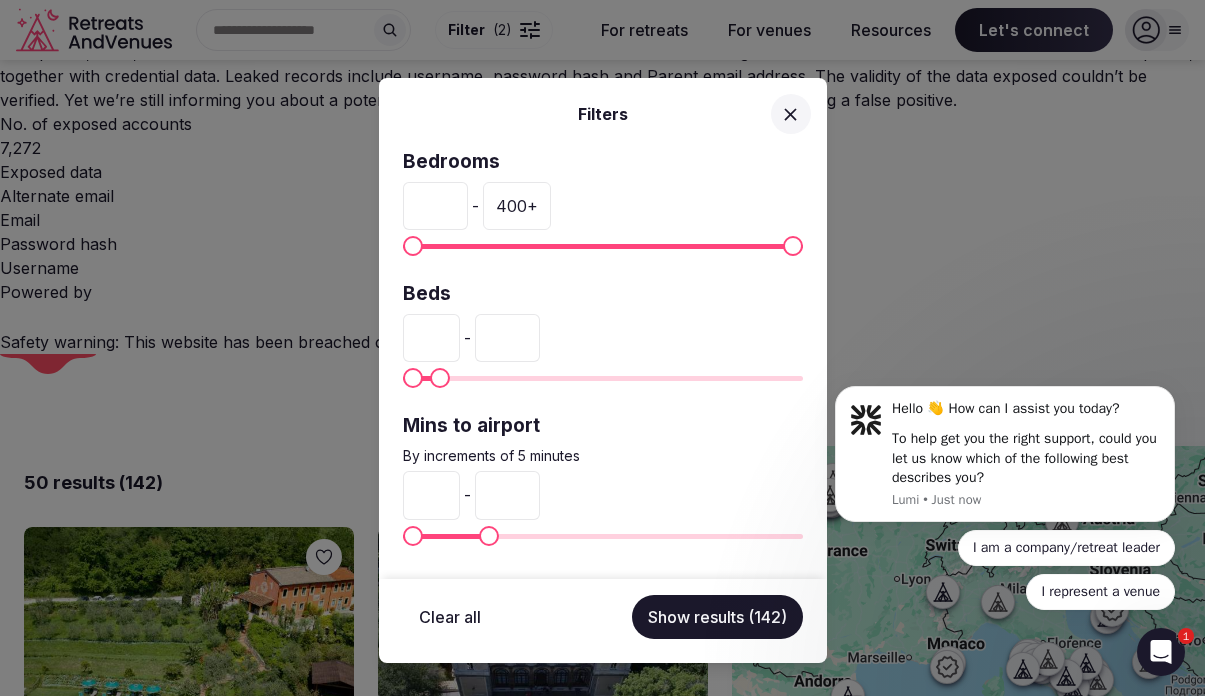 click at bounding box center [440, 378] 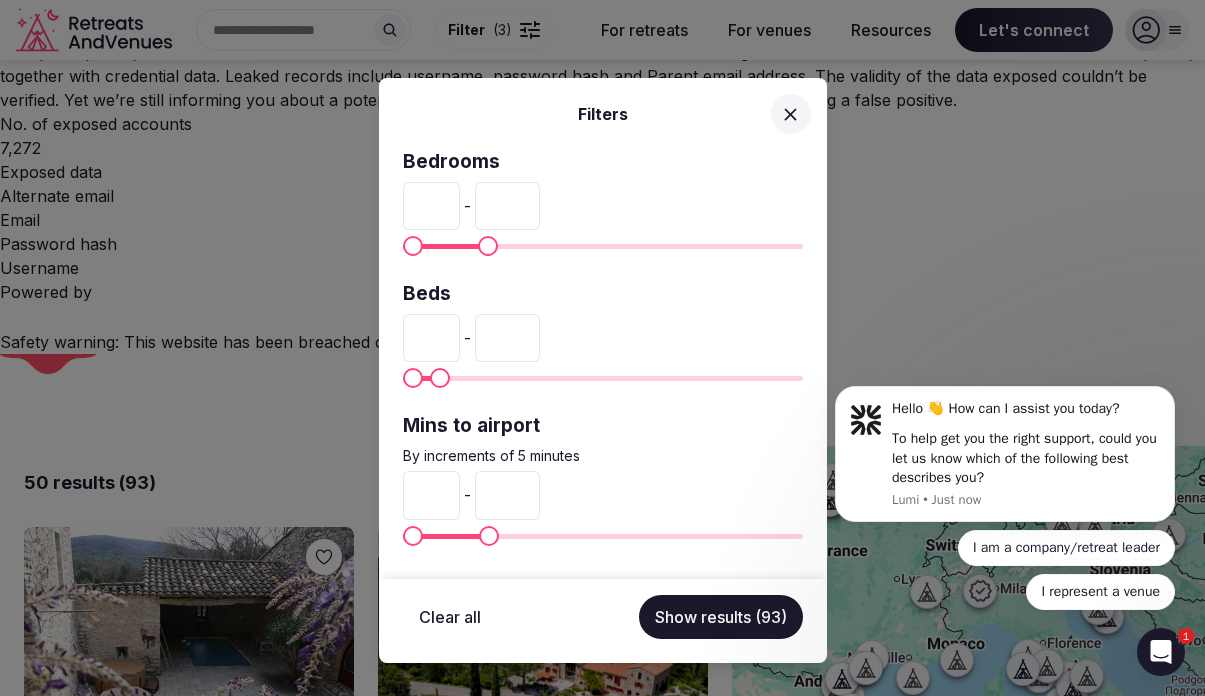 type on "**" 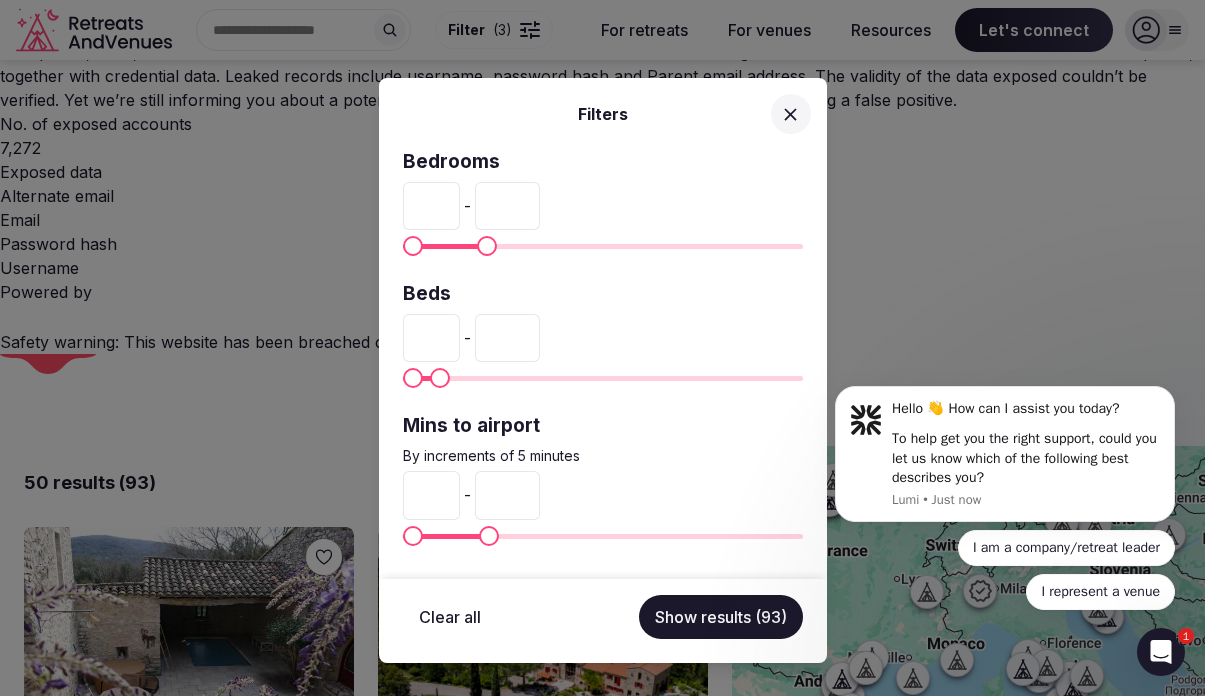 click at bounding box center (487, 246) 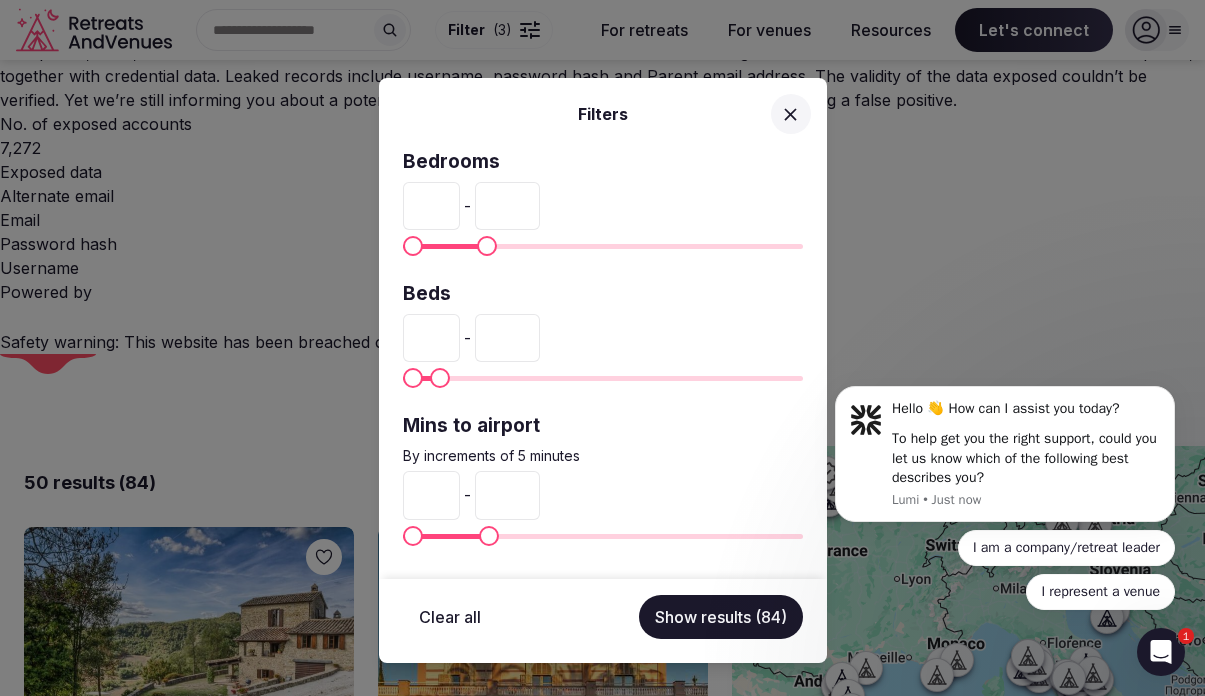 click on "Show results   (84)" at bounding box center (721, 617) 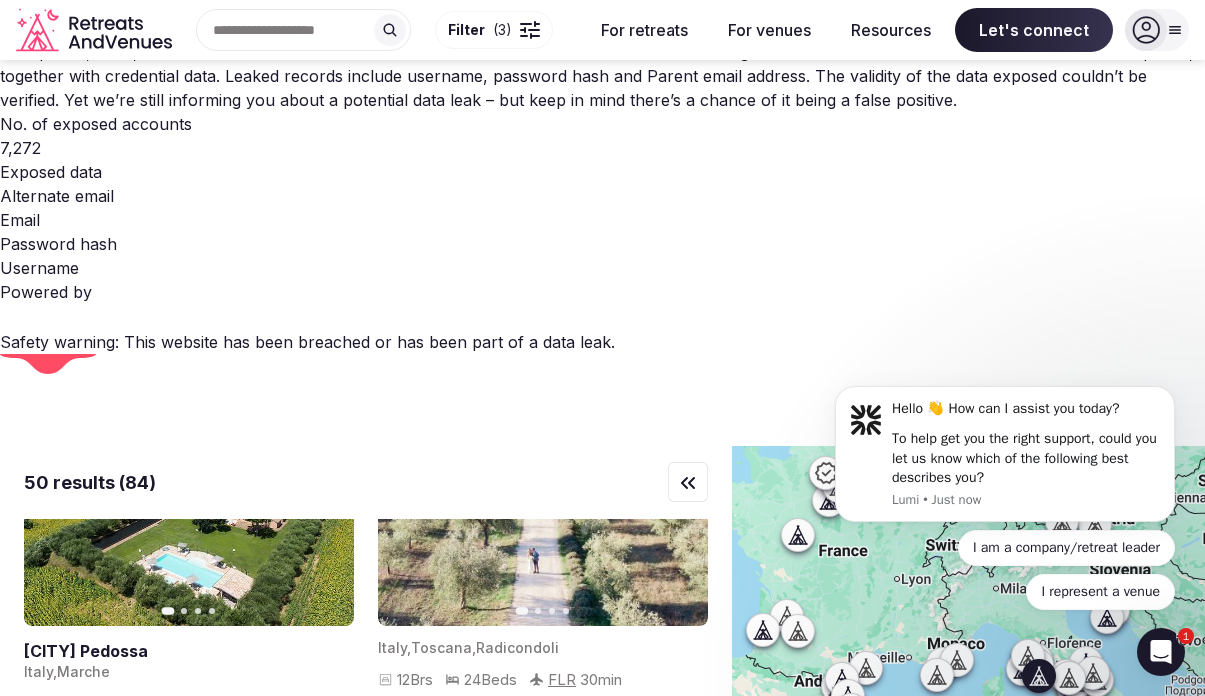 scroll, scrollTop: 644, scrollLeft: 0, axis: vertical 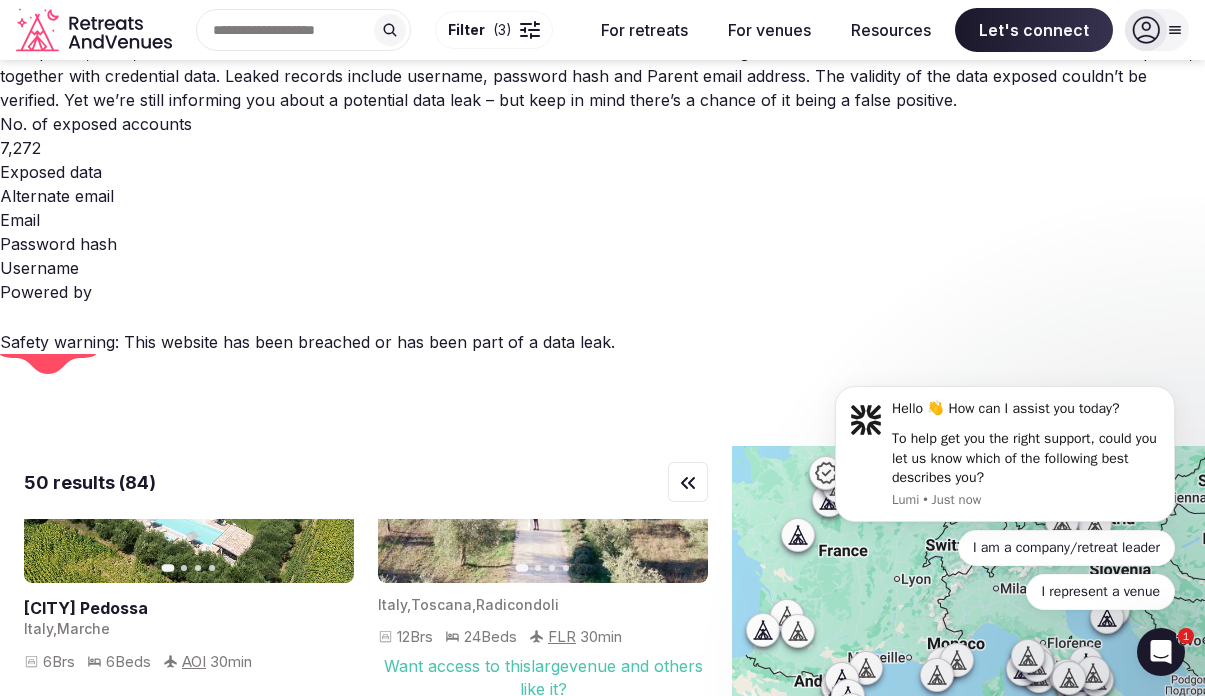 drag, startPoint x: 910, startPoint y: 327, endPoint x: 953, endPoint y: 361, distance: 54.81788 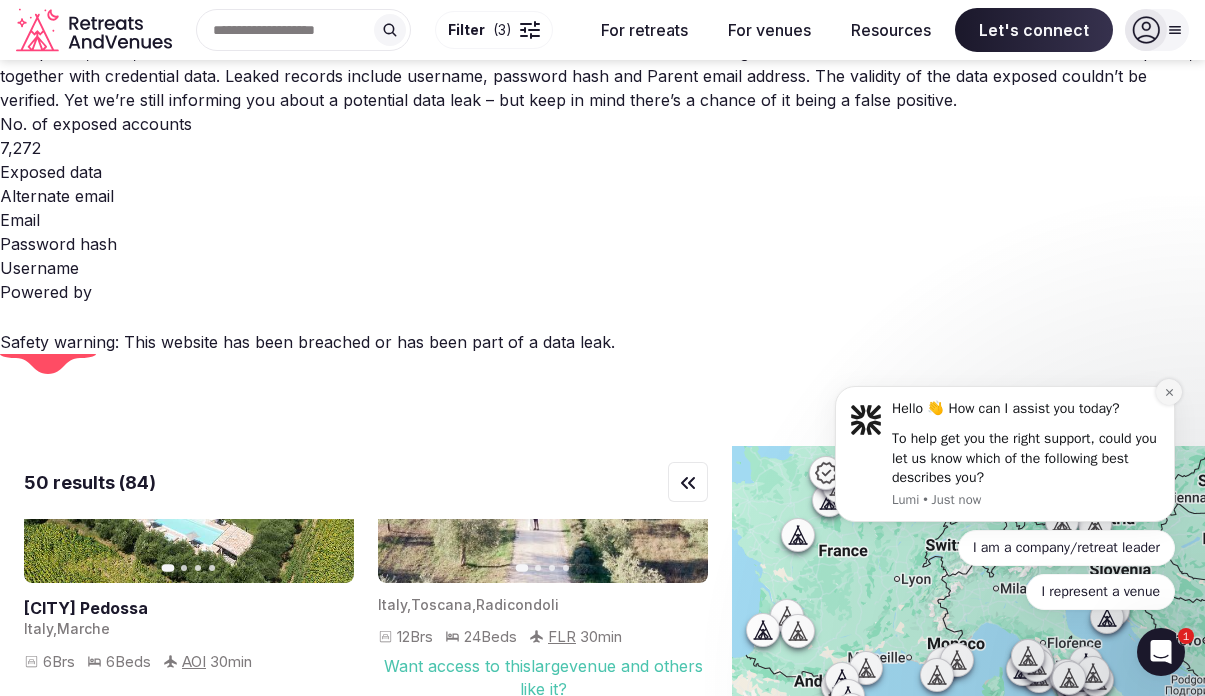 click 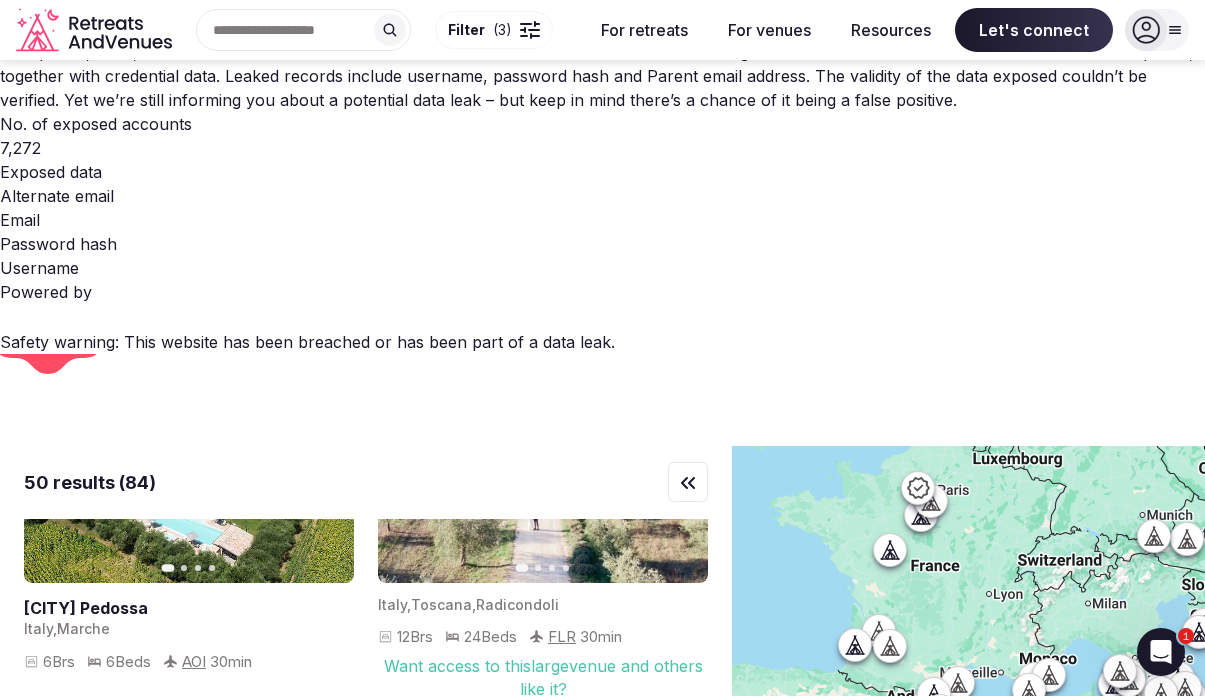 drag, startPoint x: 1031, startPoint y: 378, endPoint x: 1125, endPoint y: 393, distance: 95.189285 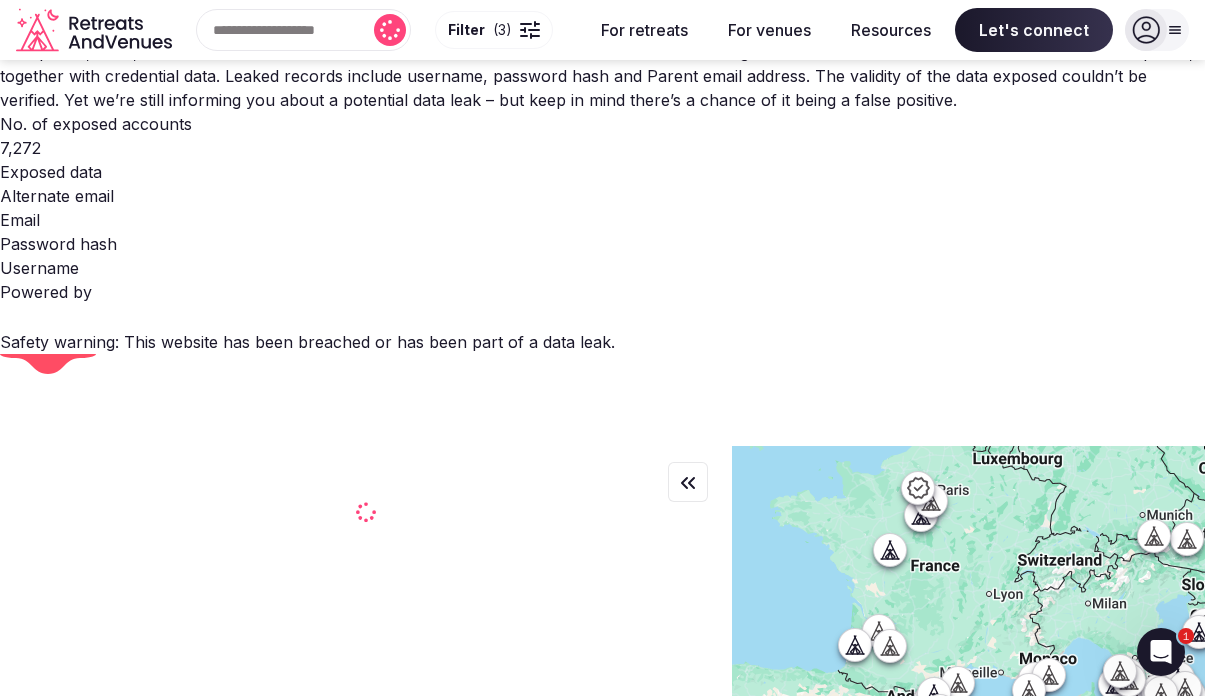 scroll, scrollTop: 0, scrollLeft: 0, axis: both 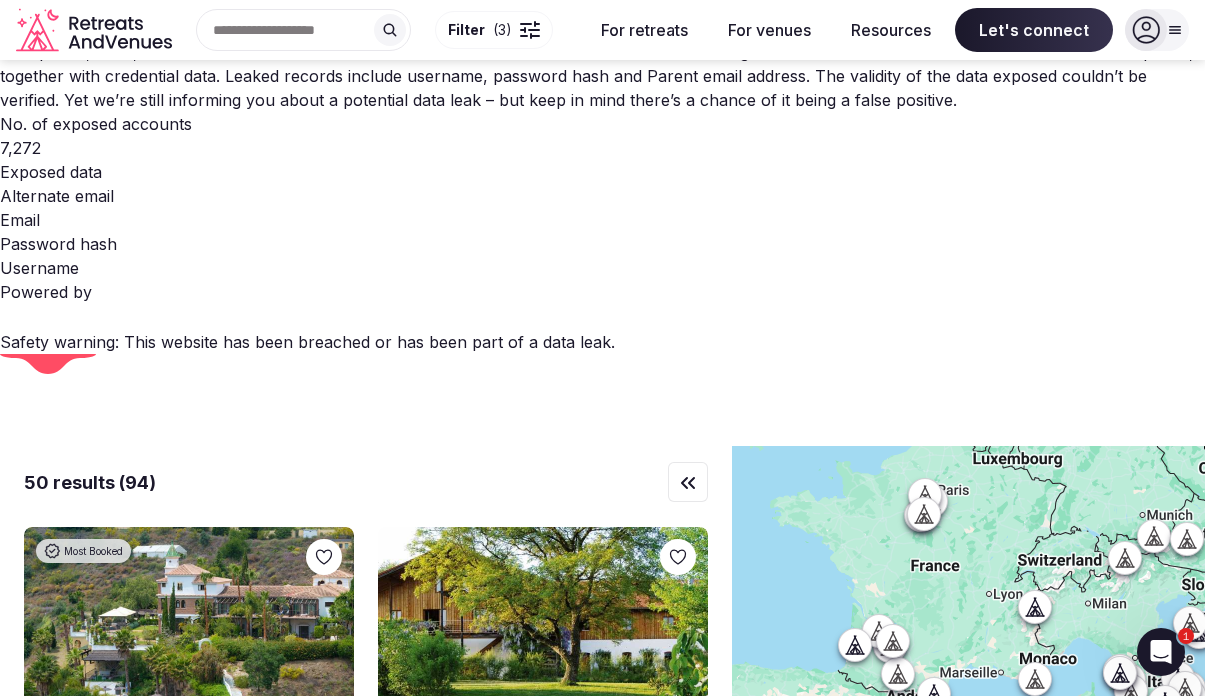 click at bounding box center [530, 36] 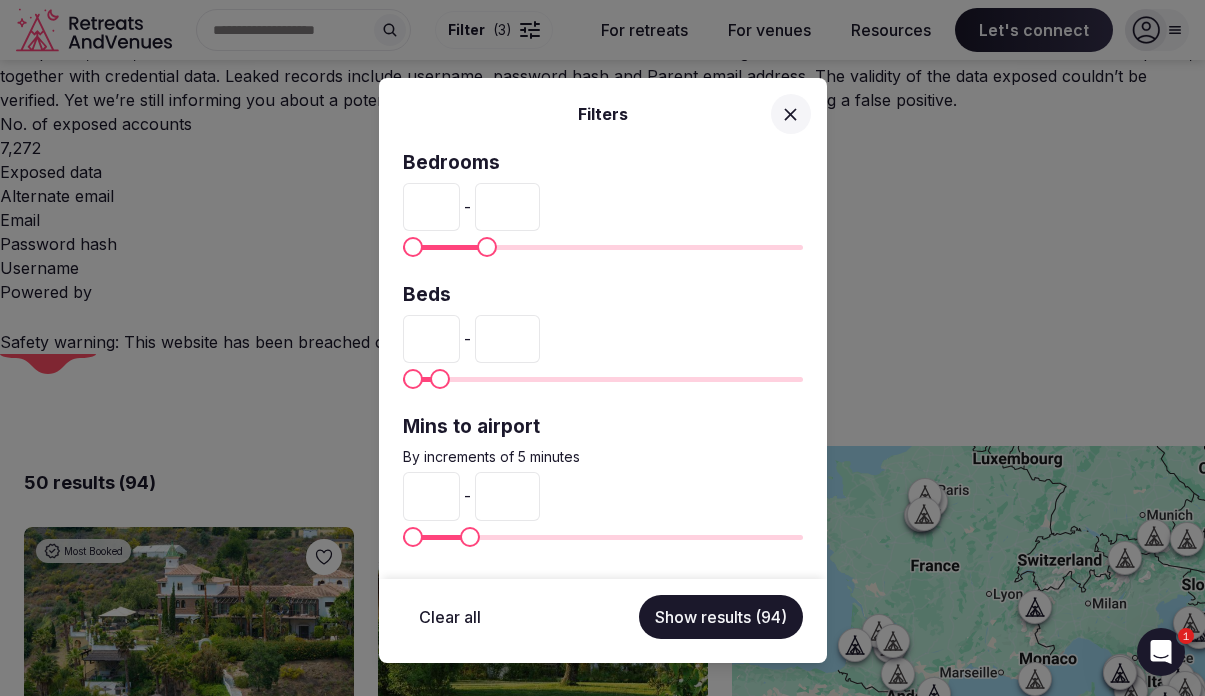 type on "**" 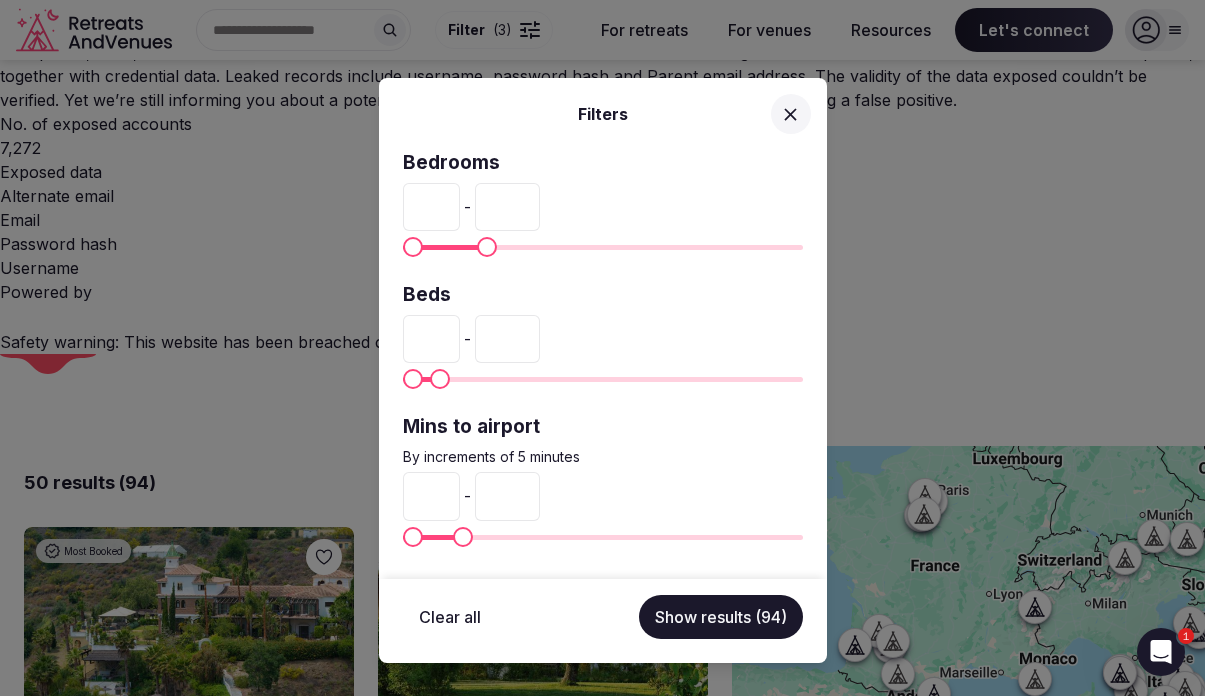 click at bounding box center [463, 537] 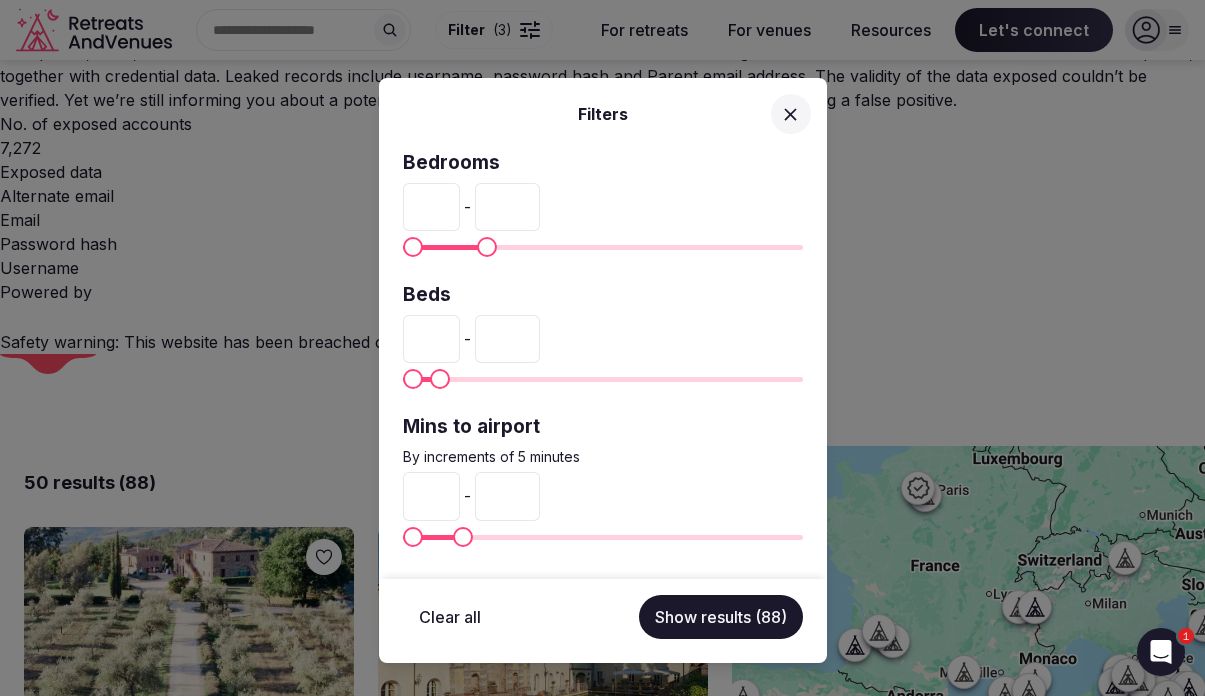 click on "Show results   (88)" at bounding box center (721, 617) 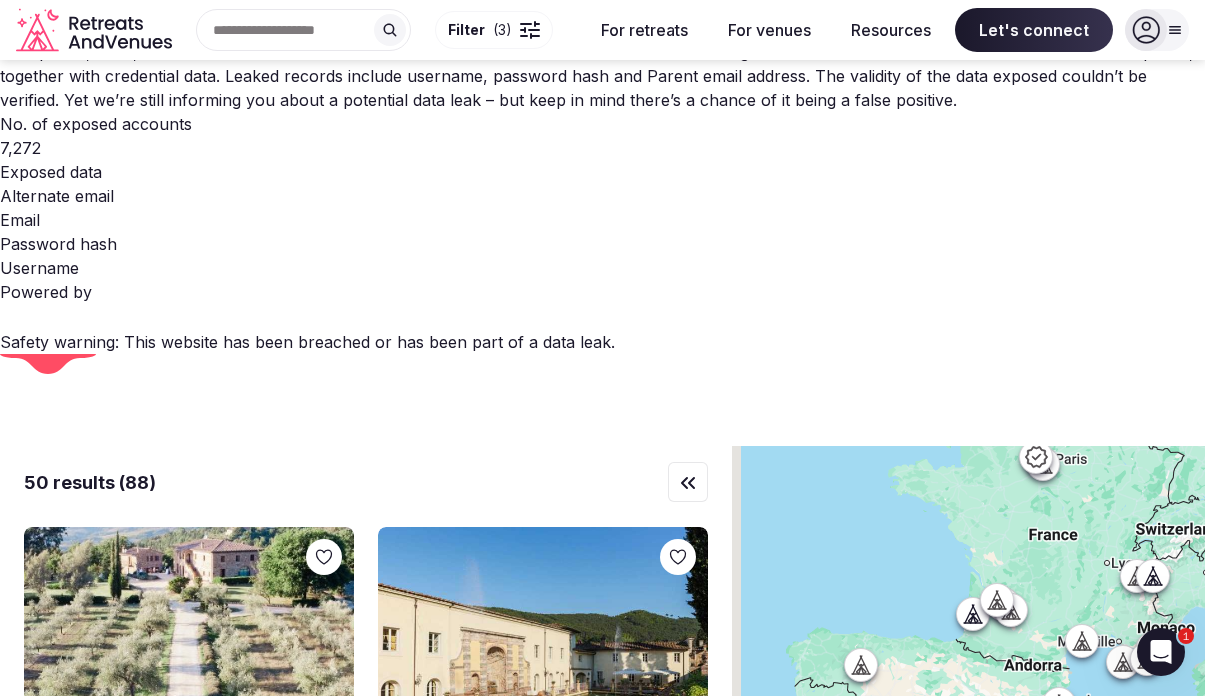 drag, startPoint x: 841, startPoint y: 534, endPoint x: 965, endPoint y: 503, distance: 127.81628 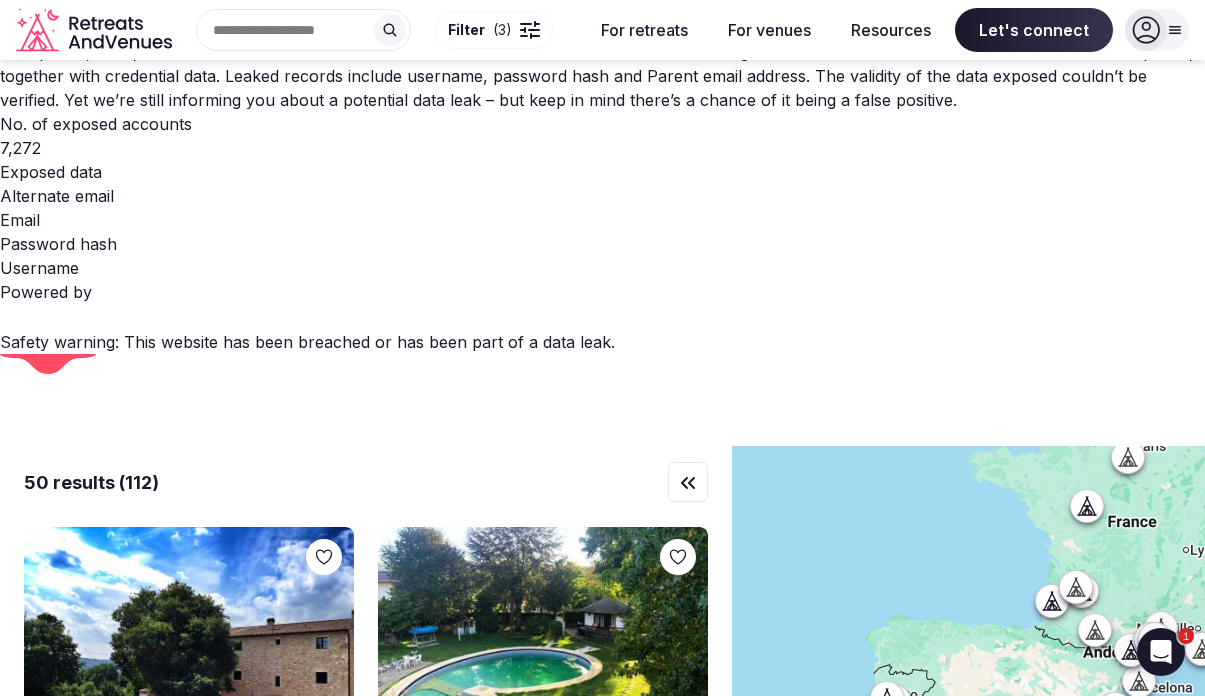 drag, startPoint x: 959, startPoint y: 455, endPoint x: 1166, endPoint y: 369, distance: 224.15396 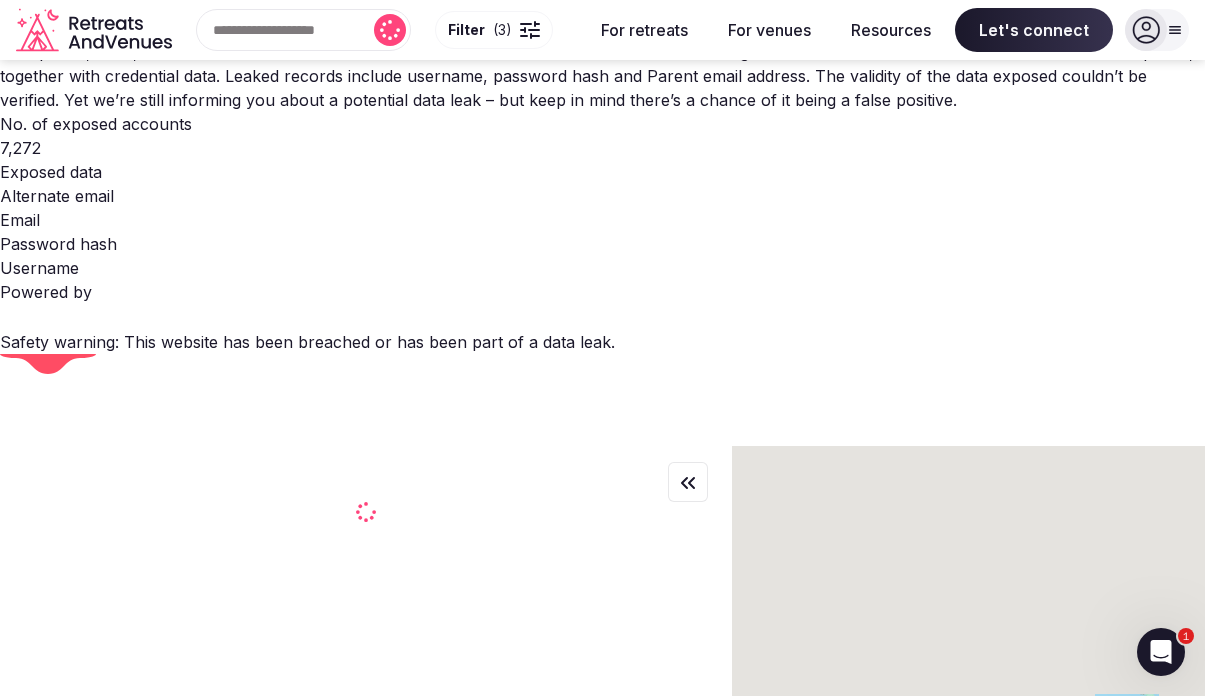 drag, startPoint x: 898, startPoint y: 424, endPoint x: 1040, endPoint y: 382, distance: 148.08105 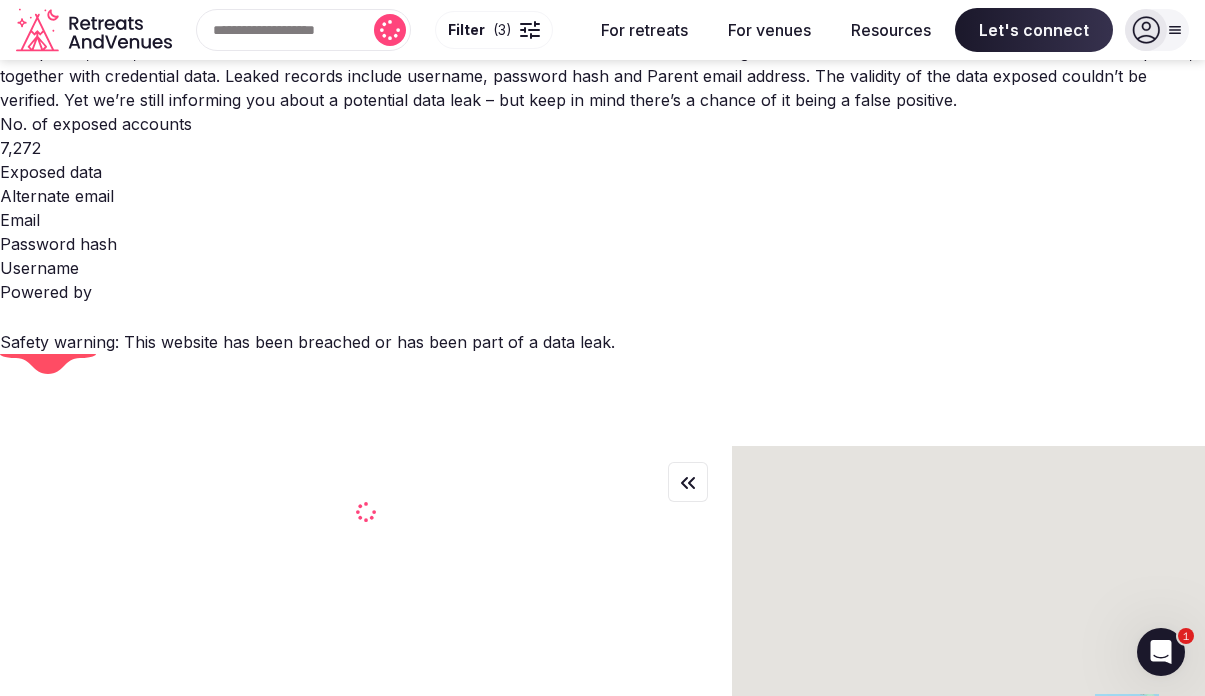 click at bounding box center (968, 758) 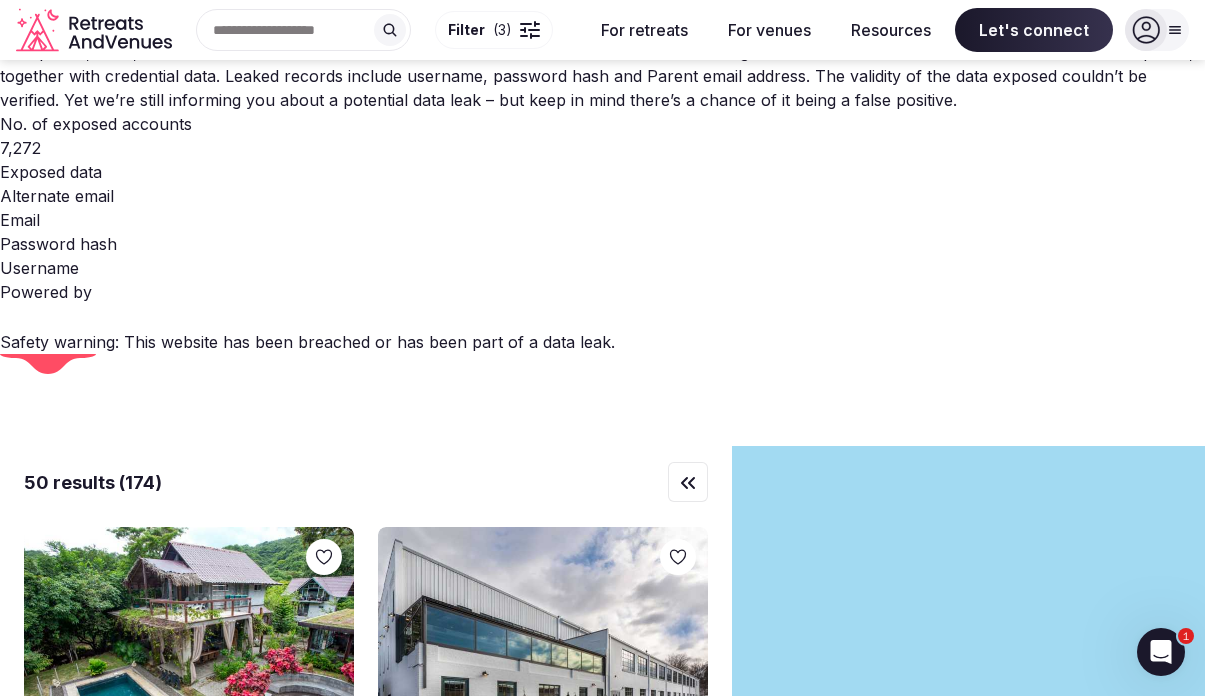 drag, startPoint x: 985, startPoint y: 394, endPoint x: 832, endPoint y: 565, distance: 229.45587 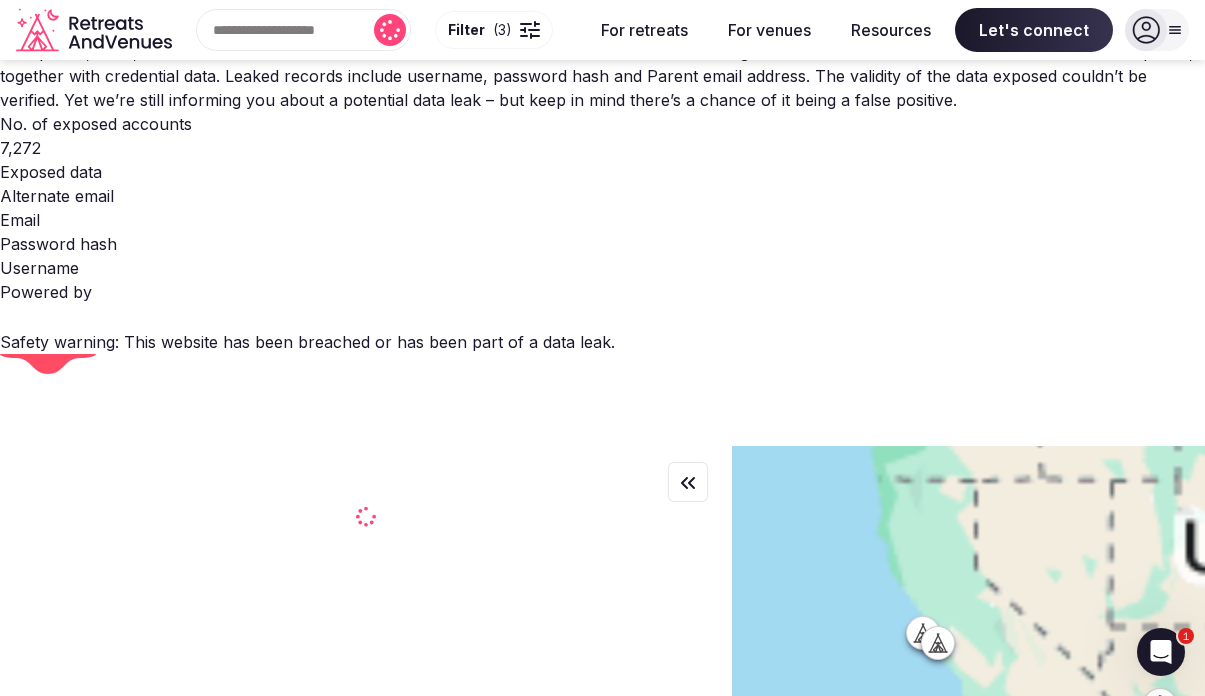 drag, startPoint x: 978, startPoint y: 283, endPoint x: 911, endPoint y: 502, distance: 229.01965 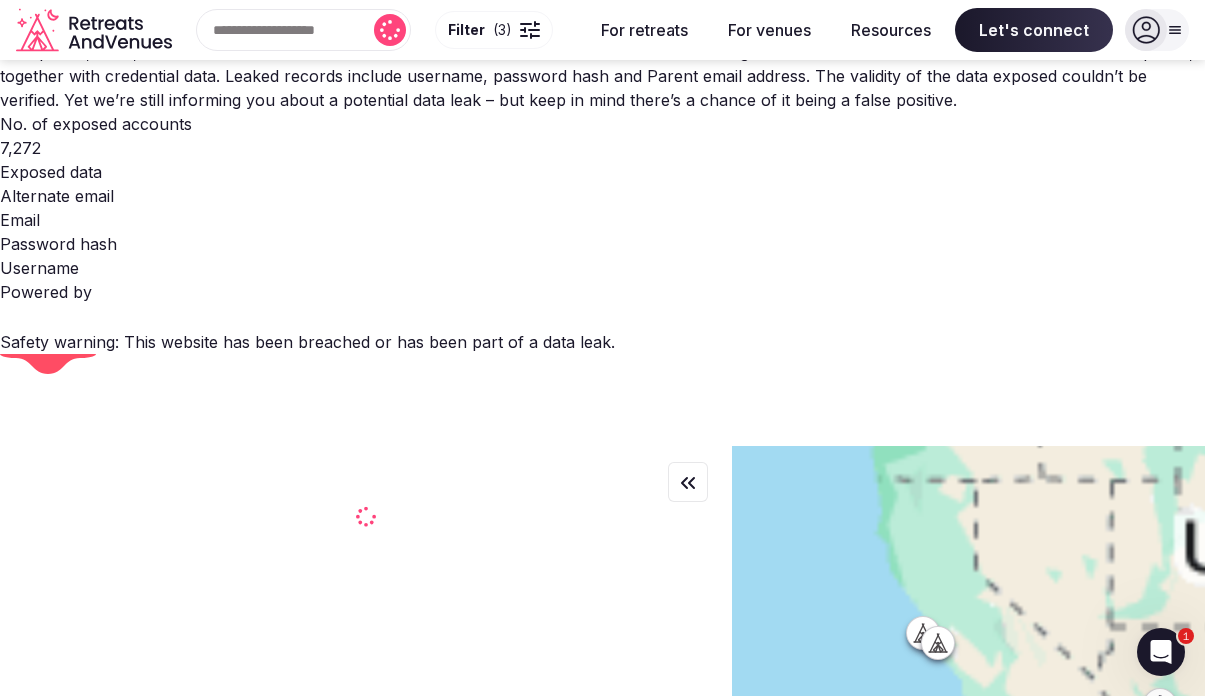 click at bounding box center [968, 758] 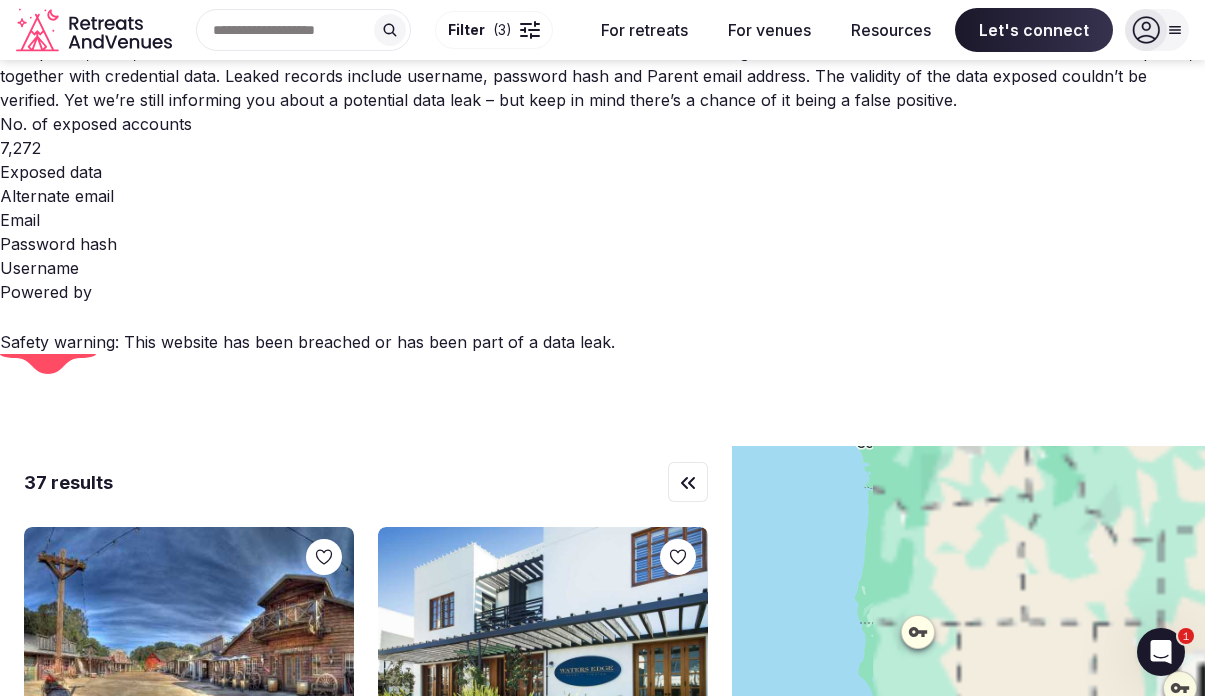 drag, startPoint x: 892, startPoint y: 328, endPoint x: 876, endPoint y: 473, distance: 145.88008 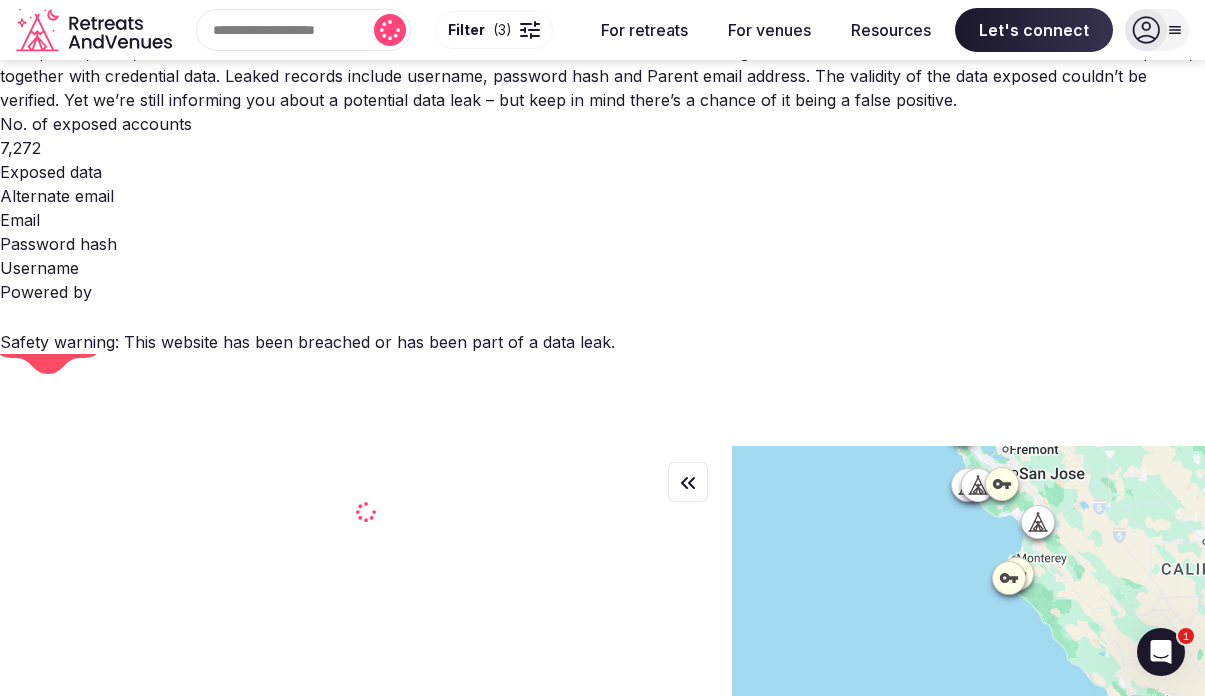 drag, startPoint x: 1008, startPoint y: 355, endPoint x: 895, endPoint y: 381, distance: 115.952576 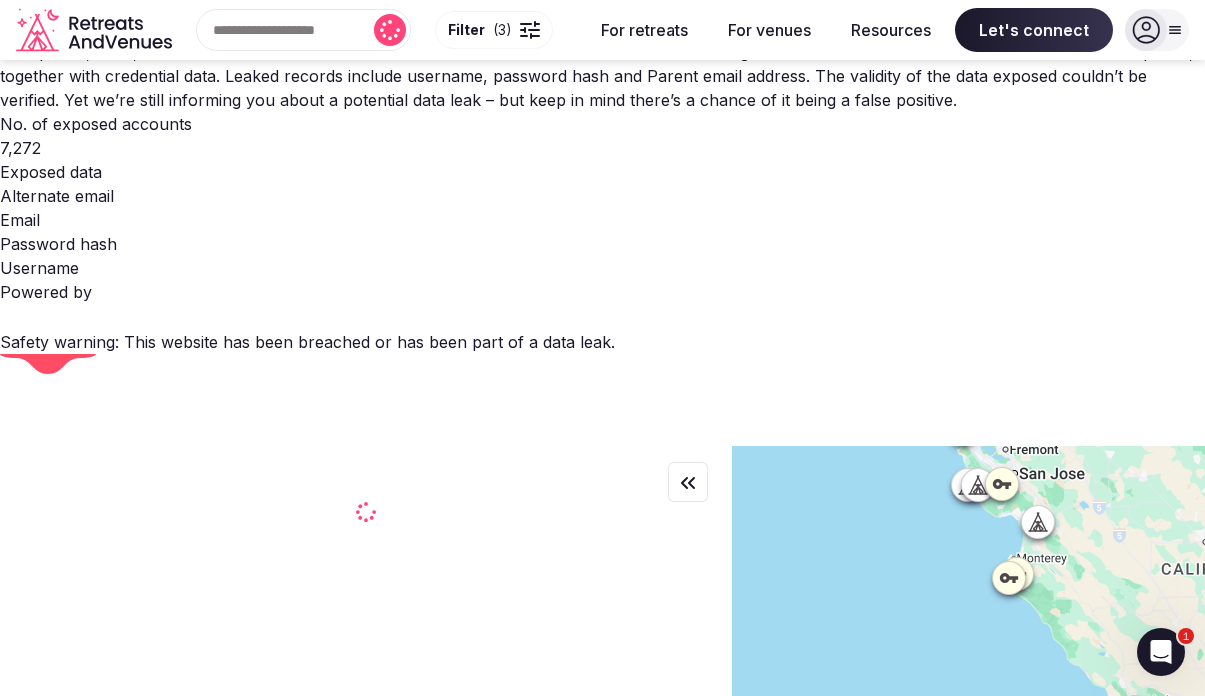 click at bounding box center [968, 758] 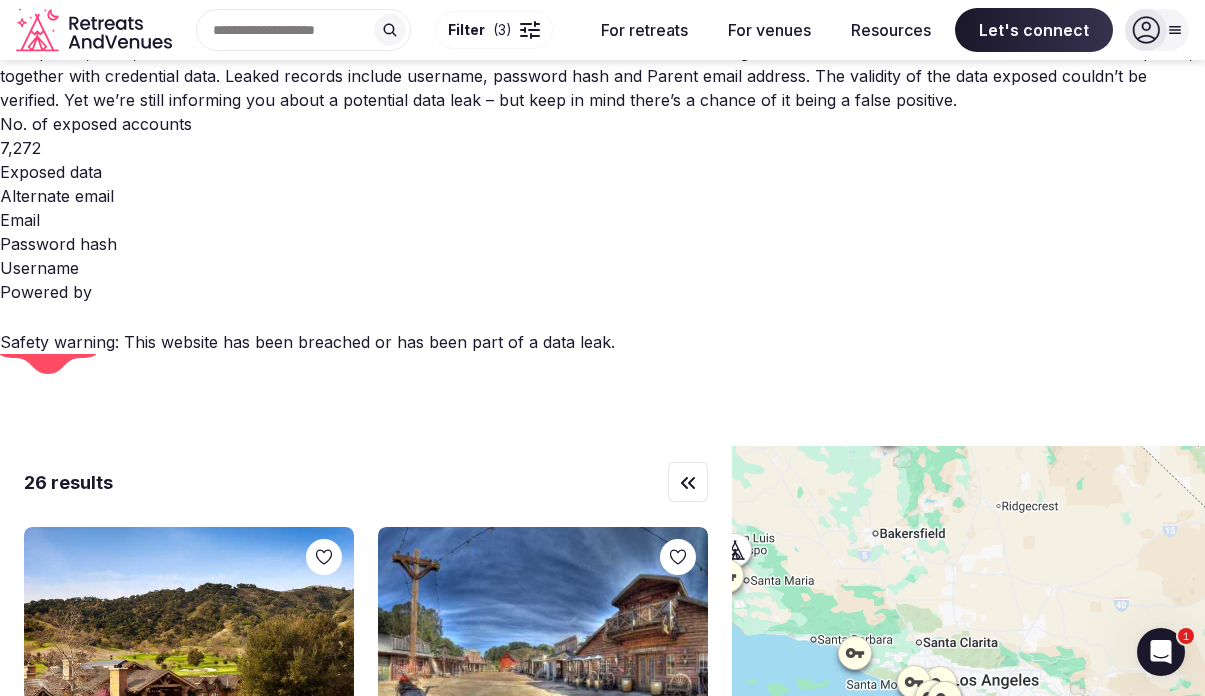 drag, startPoint x: 994, startPoint y: 444, endPoint x: 732, endPoint y: 253, distance: 324.22986 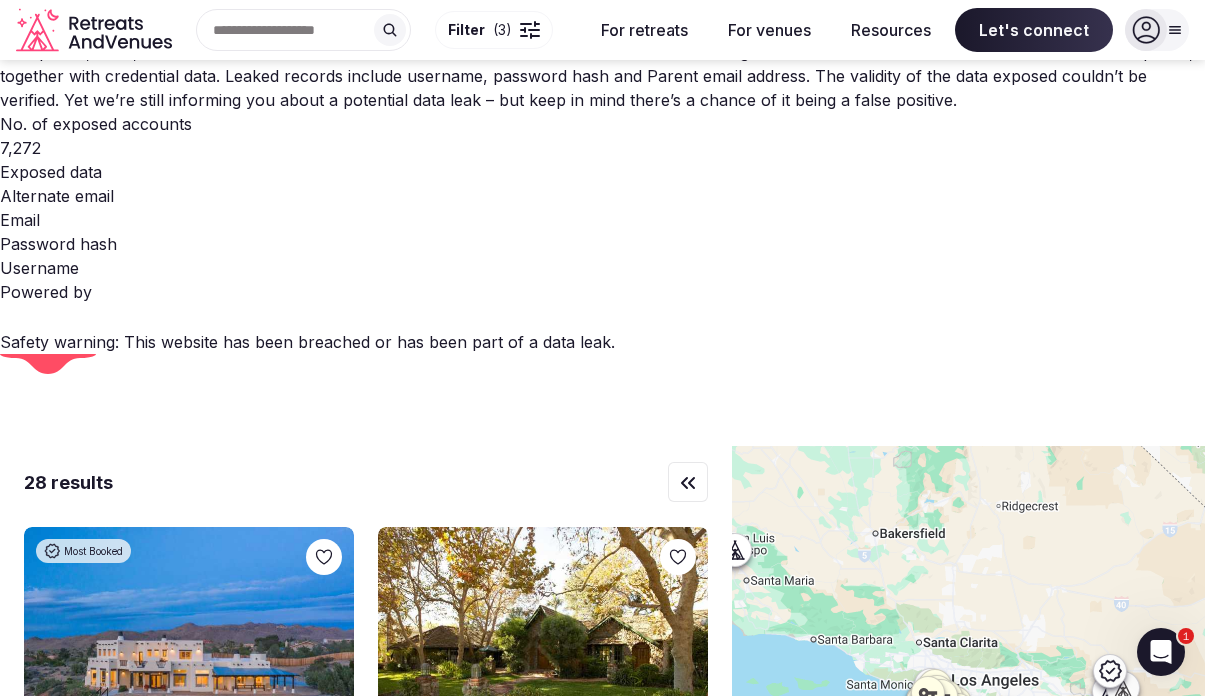 click 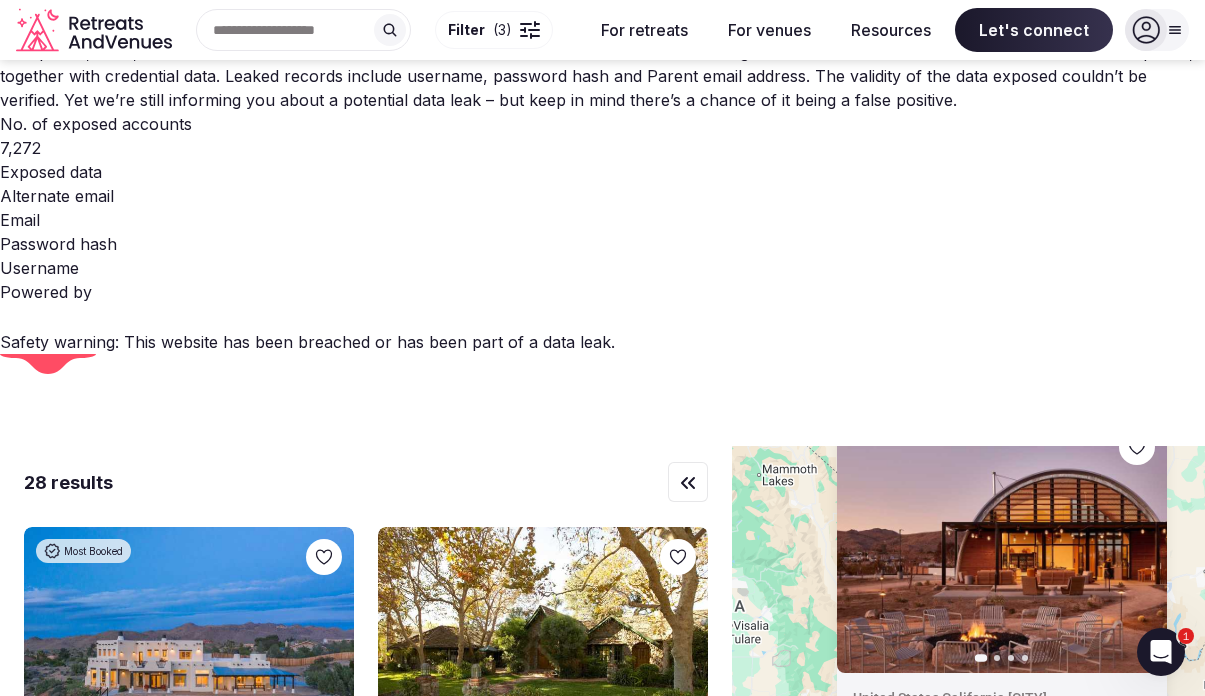 drag, startPoint x: 971, startPoint y: 434, endPoint x: 848, endPoint y: 633, distance: 233.94444 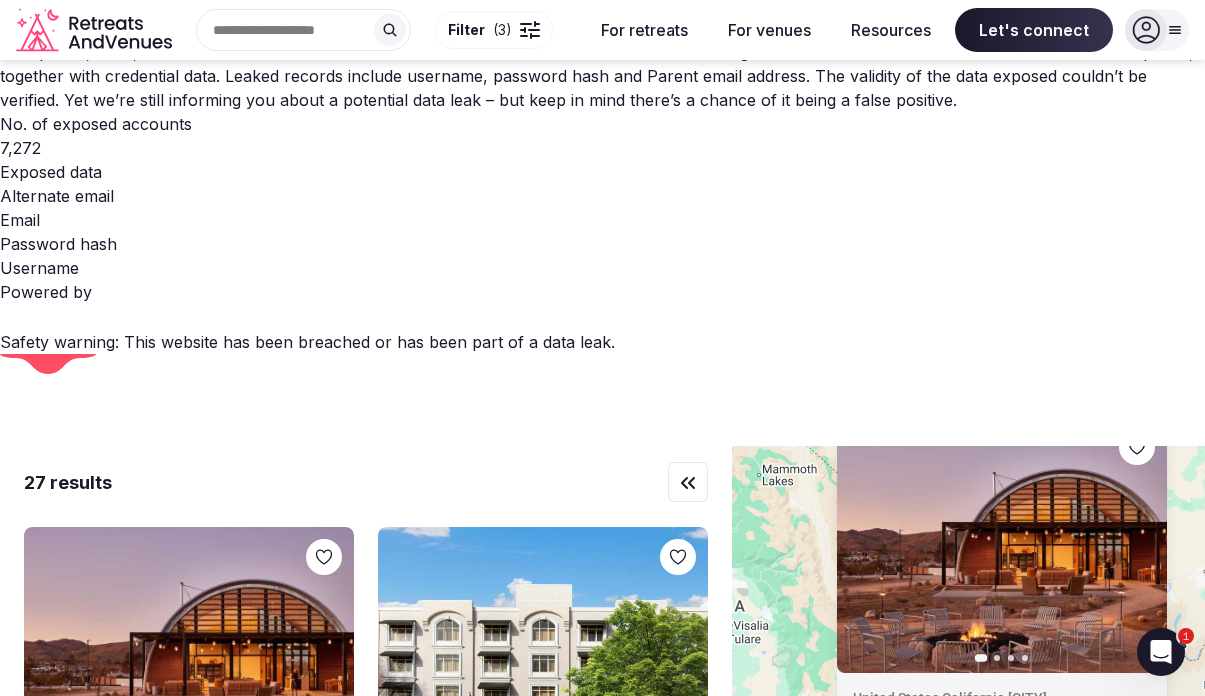 click on "United States , [STATE] , [CITY]" at bounding box center [968, 758] 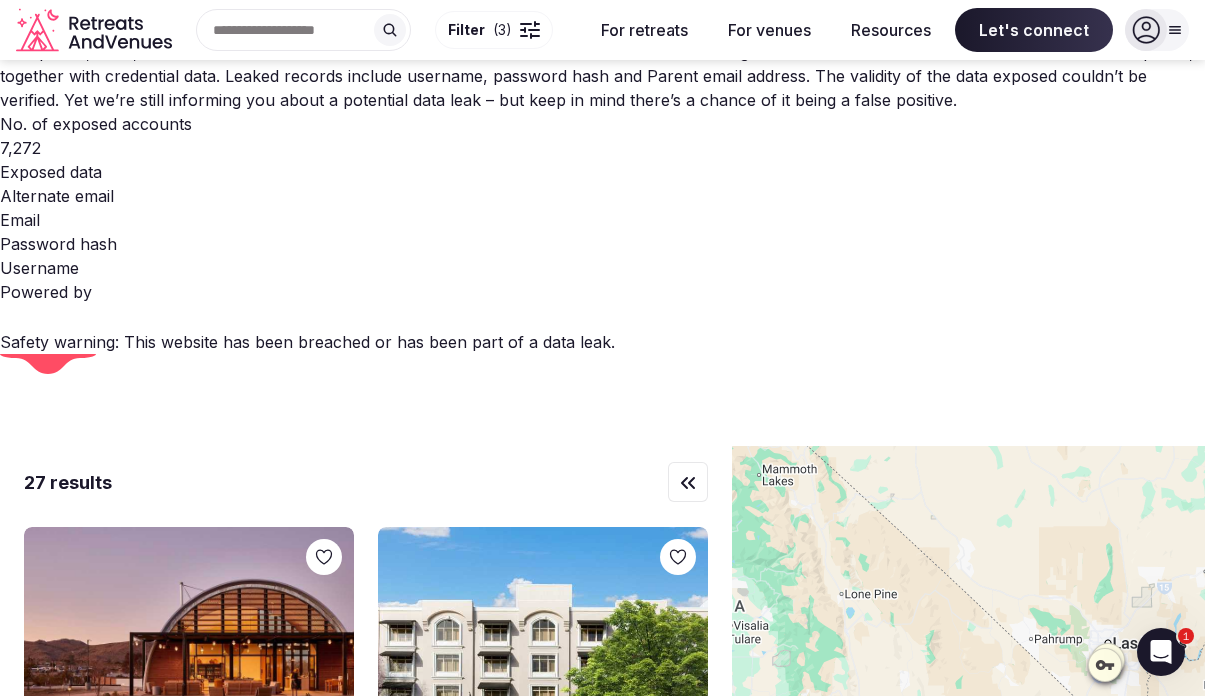 click 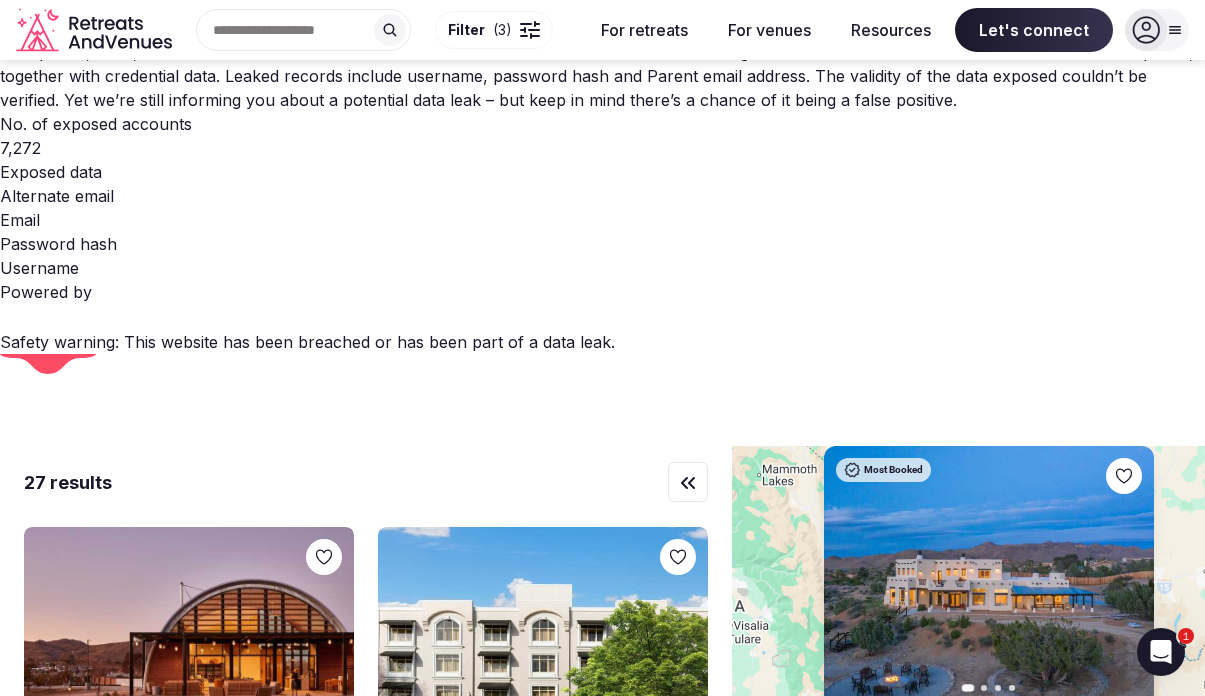 click 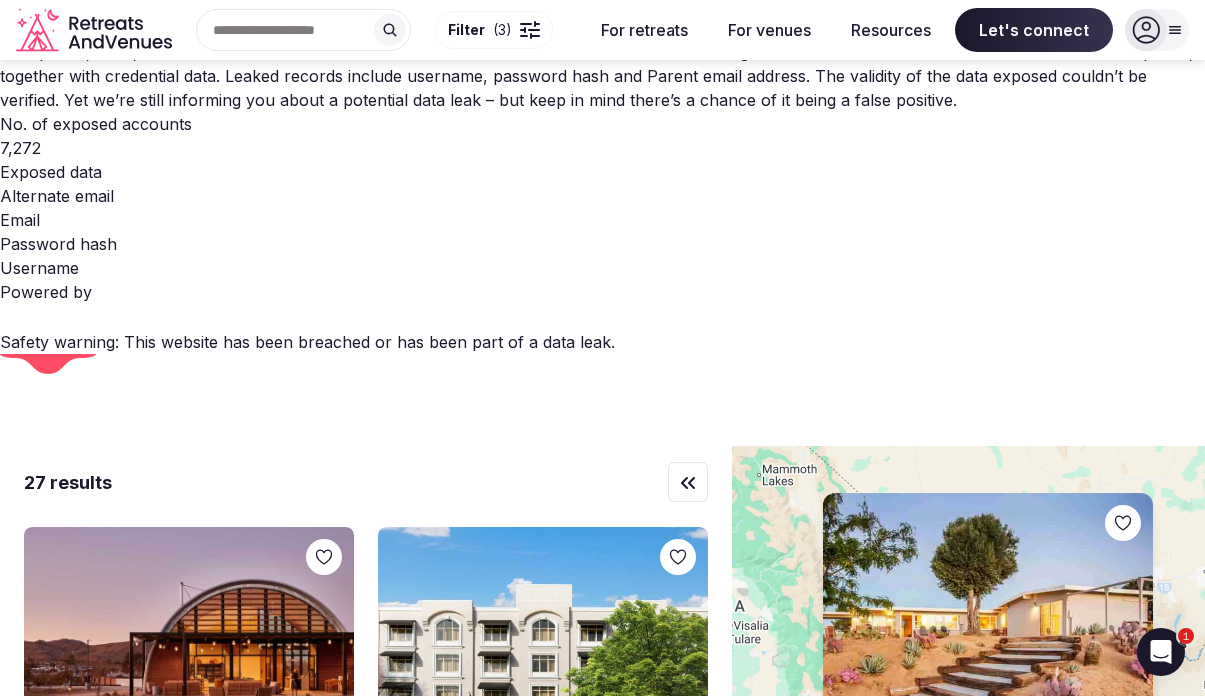 click on "United States , [STATE]" at bounding box center (968, 758) 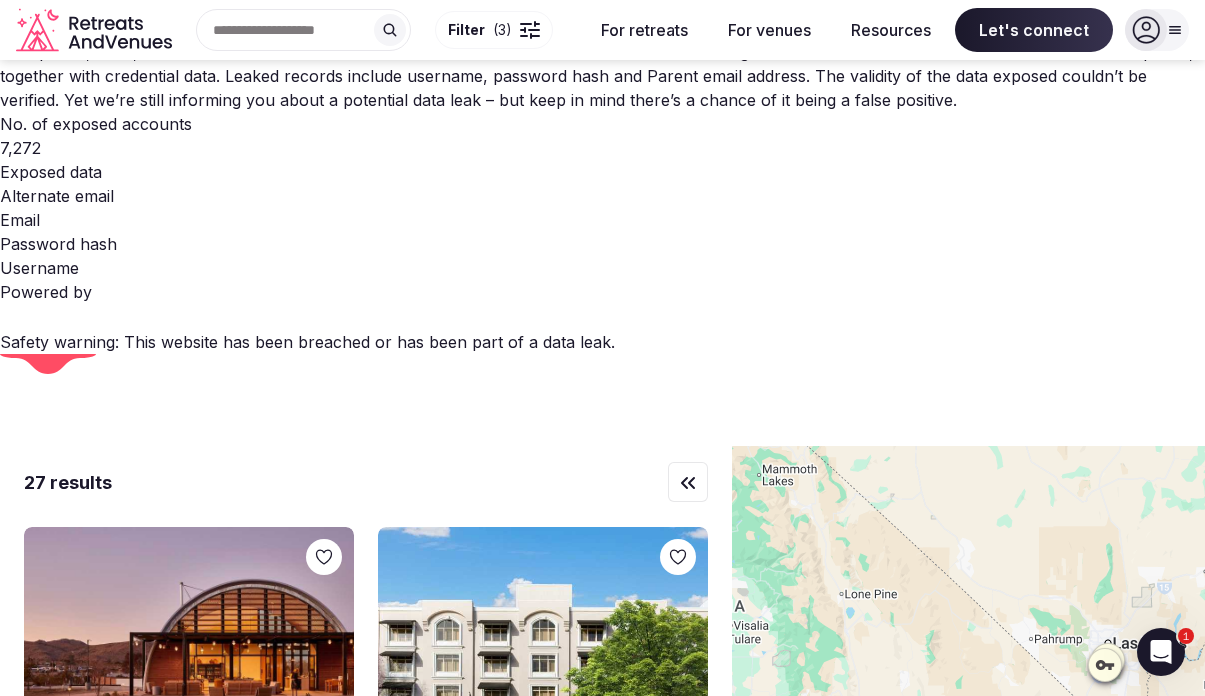 click 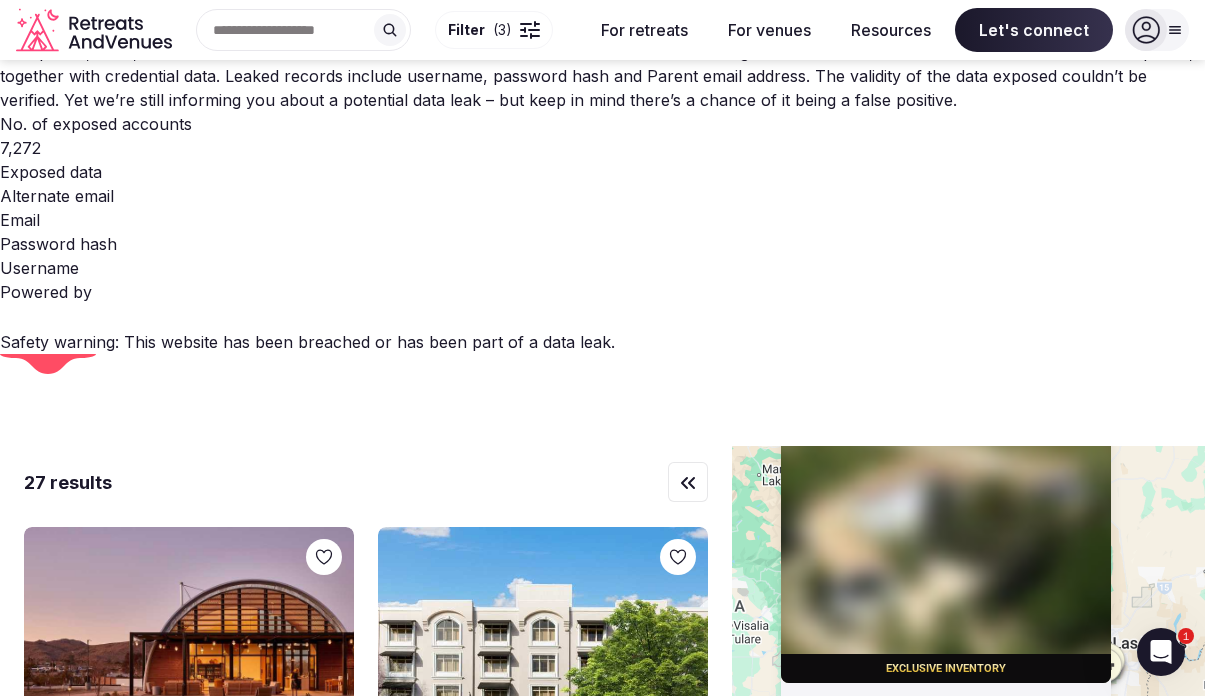 click on "Exclusive inventory California , Big Bear Lake Want access to this venue and others like it? Schedule your free call" at bounding box center [968, 758] 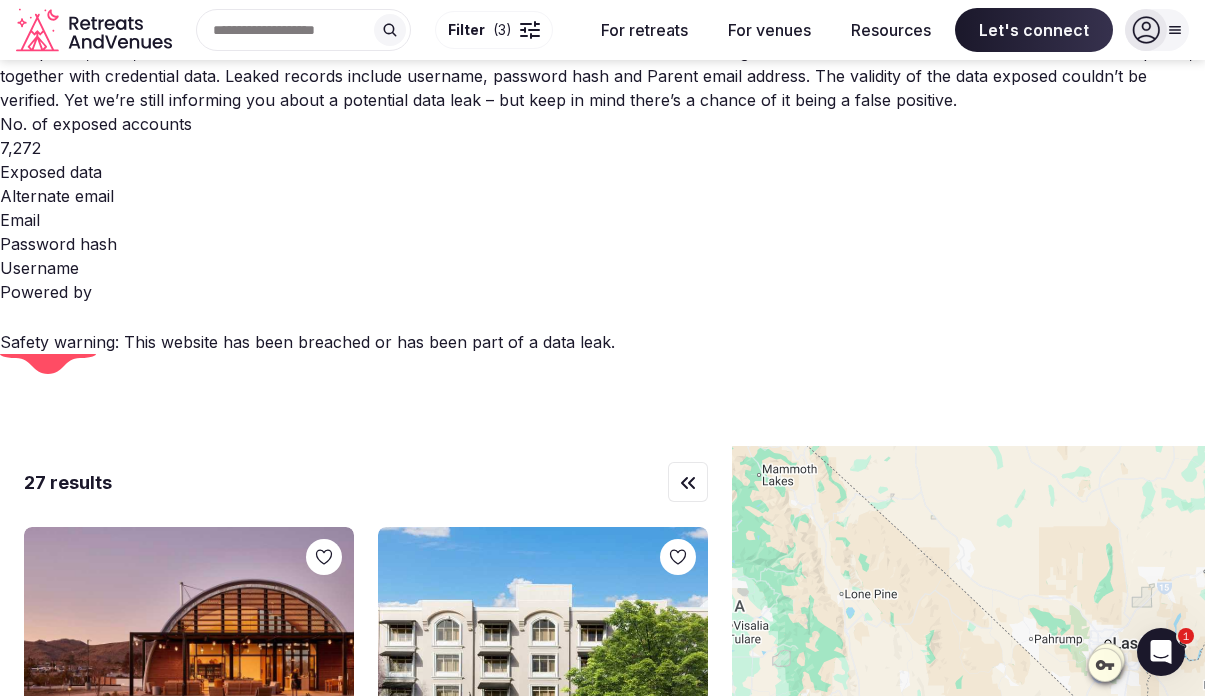 click on "Let's connect" at bounding box center [602, 592] 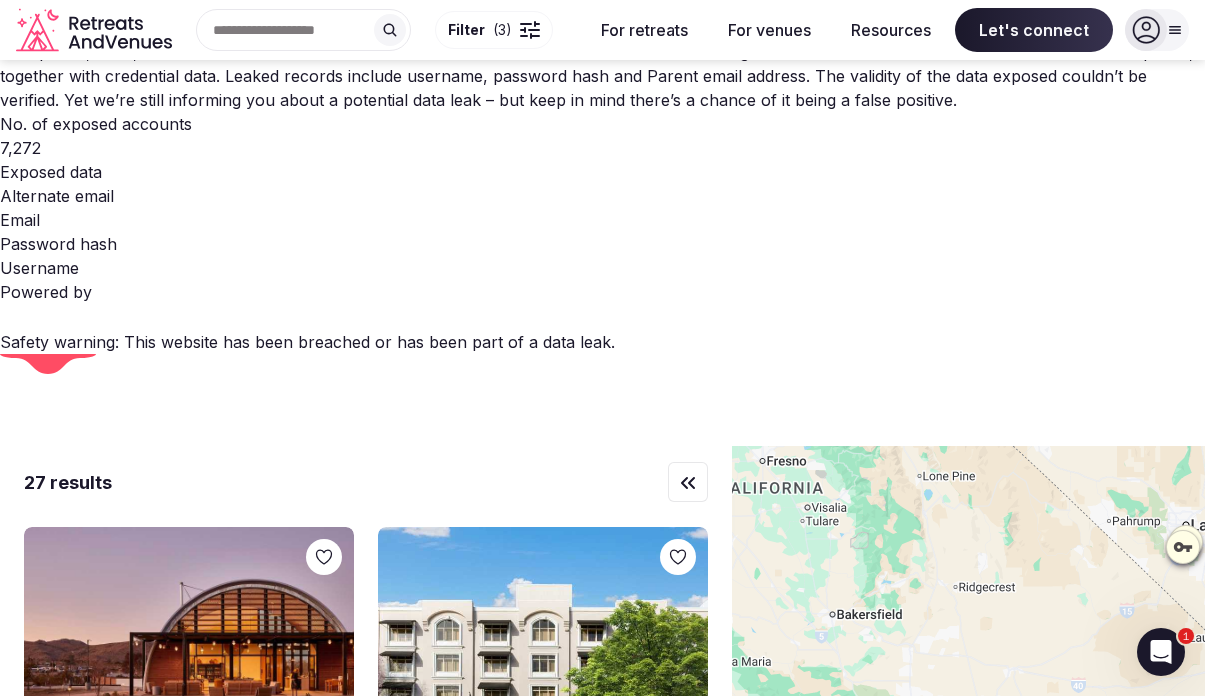 drag, startPoint x: 933, startPoint y: 339, endPoint x: 1011, endPoint y: 222, distance: 140.6165 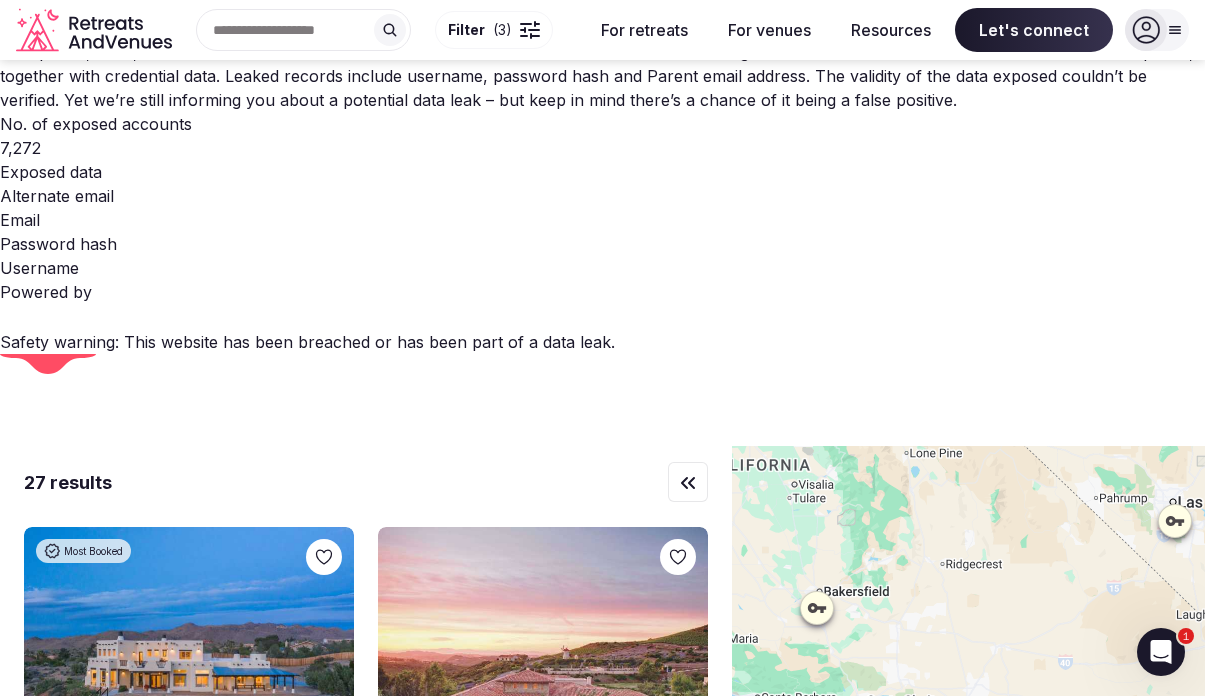 click on "Get matched with top venues Start for free in under 5 min" at bounding box center [602, 433] 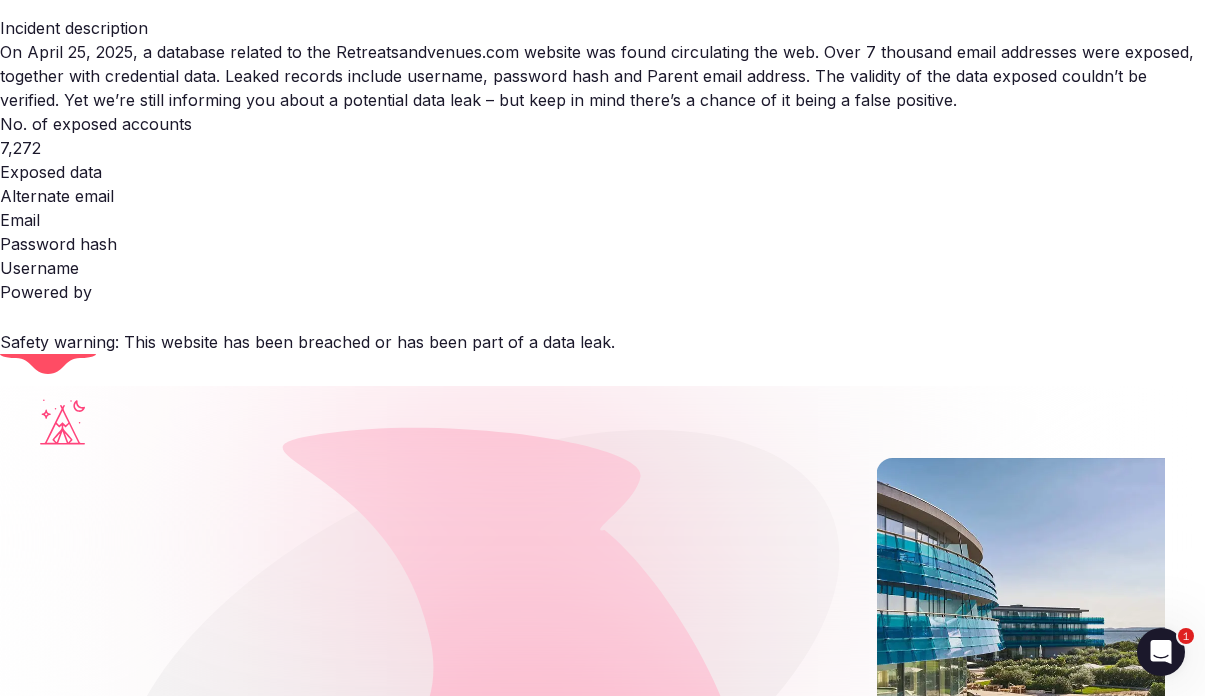 click on "Let's plan your ideal retreat. We'll match you with the perfect retreat venue for your upcoming   retreat  or  offsite Full Name * Company Name * Work Email * Phone Number Continue By continuing, you agree to RetreatsAndVenues'   Terms of service , our   Privacy policy , and I grant RetreatsAndVenues permission to send me account-related emails." at bounding box center [1439, 827] 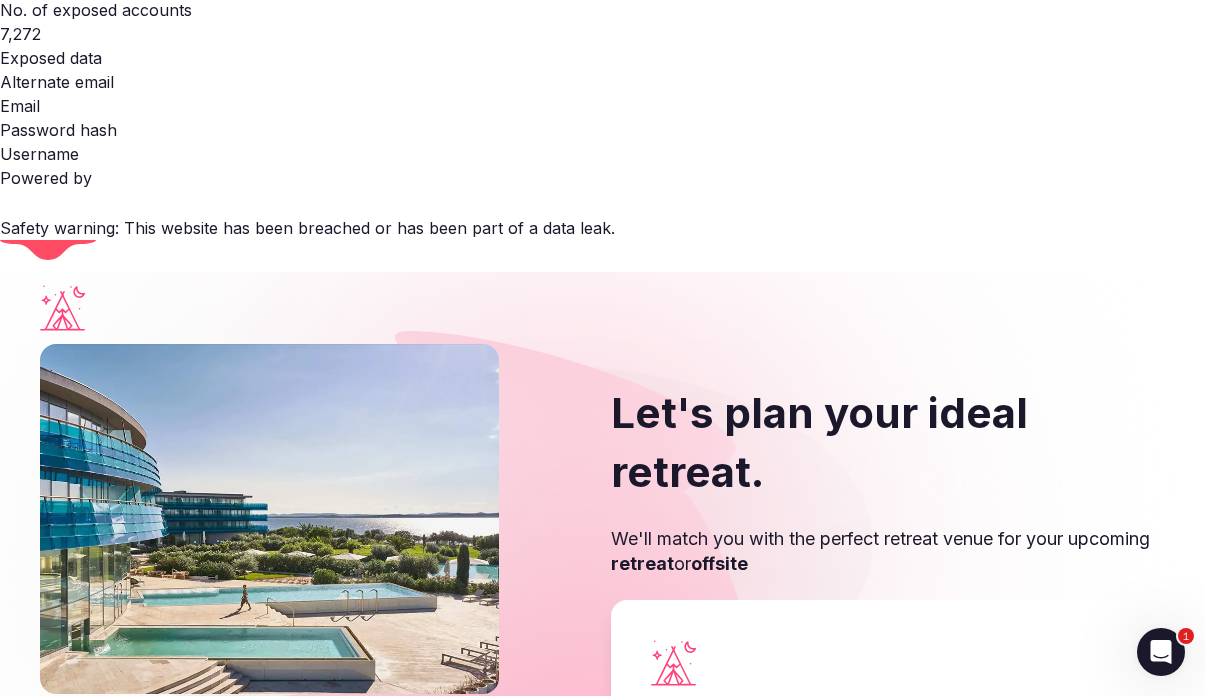scroll, scrollTop: 0, scrollLeft: 0, axis: both 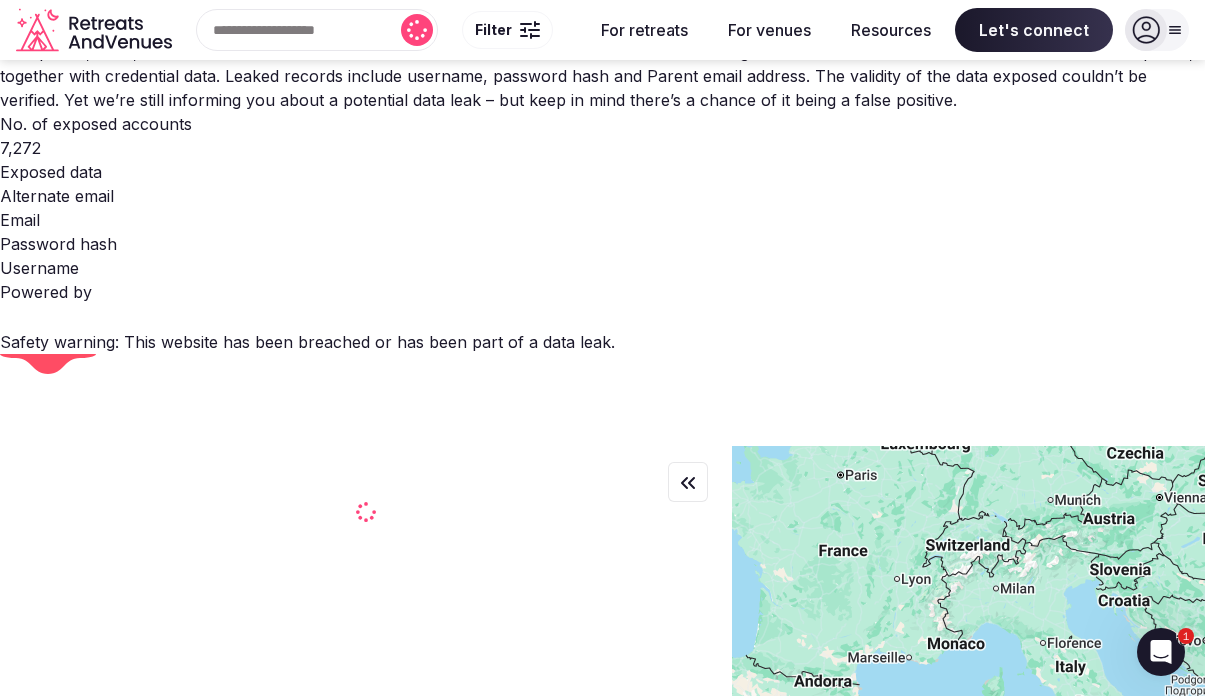 drag, startPoint x: 886, startPoint y: 308, endPoint x: 1122, endPoint y: 309, distance: 236.00212 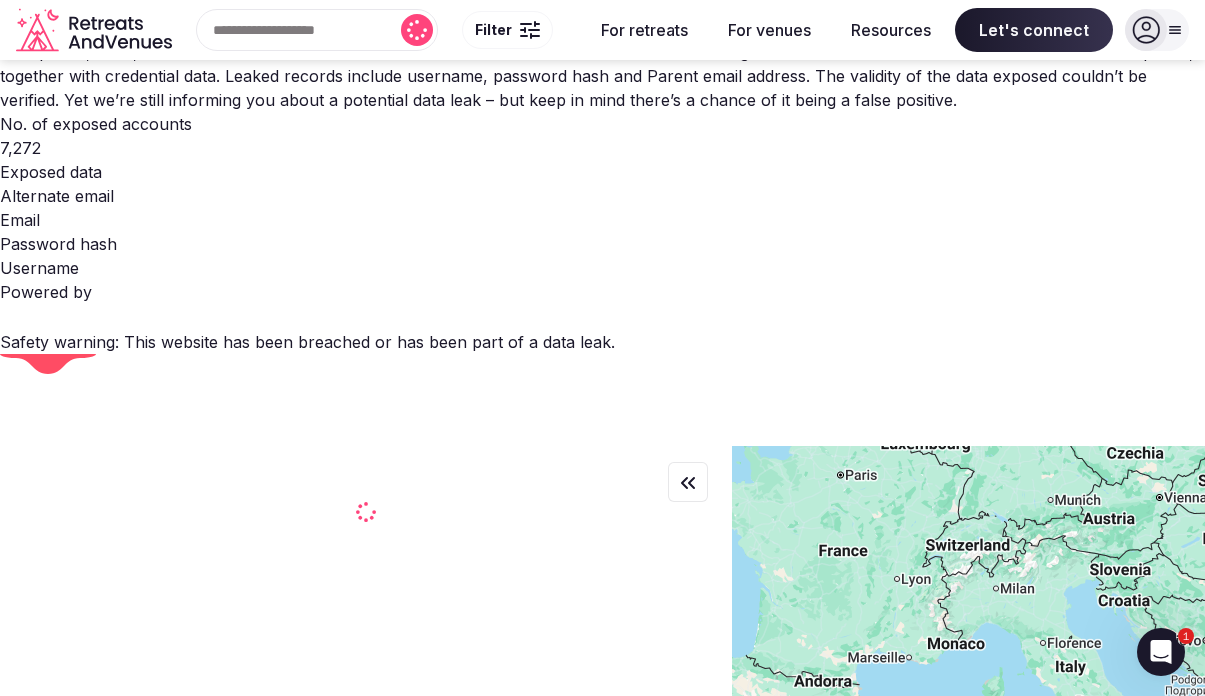 click at bounding box center (968, 758) 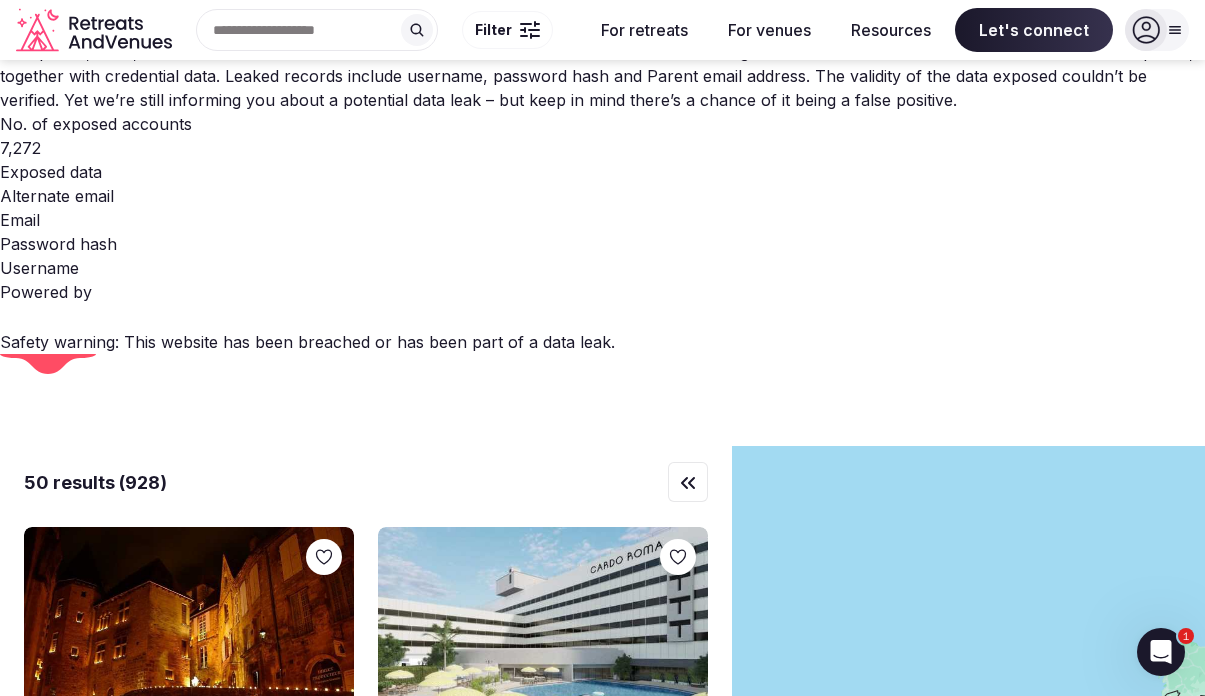 drag, startPoint x: 897, startPoint y: 268, endPoint x: 1094, endPoint y: 209, distance: 205.64532 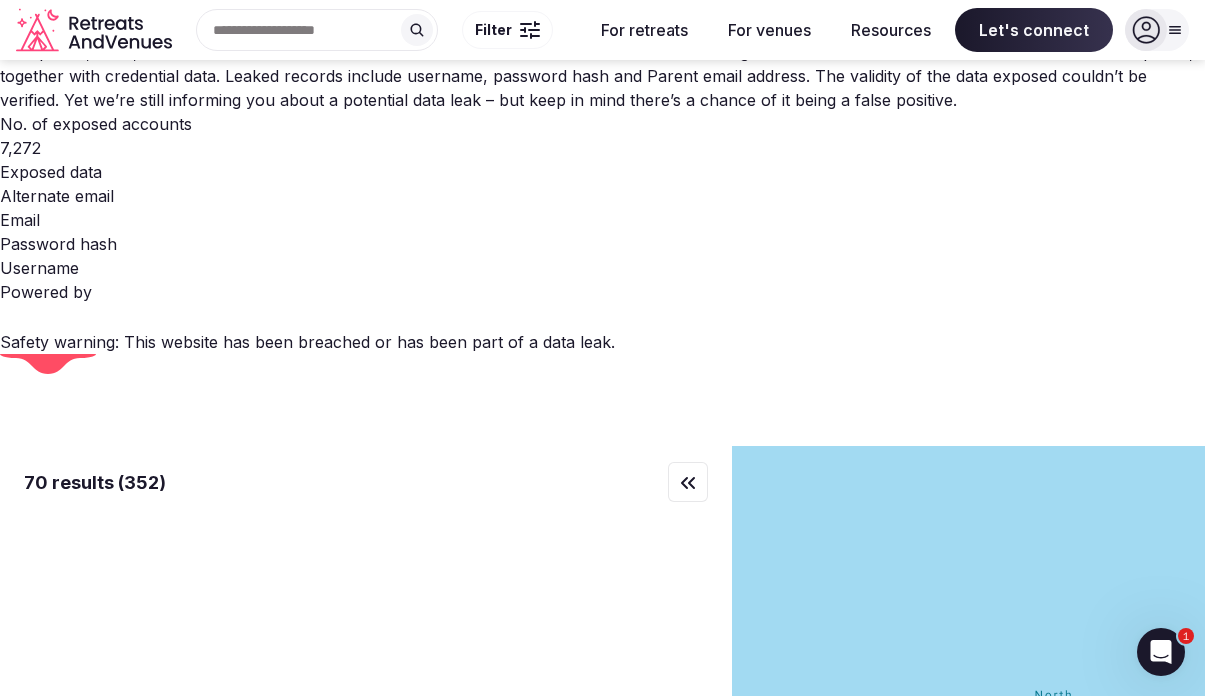 drag, startPoint x: 1021, startPoint y: 278, endPoint x: 1112, endPoint y: 275, distance: 91.04944 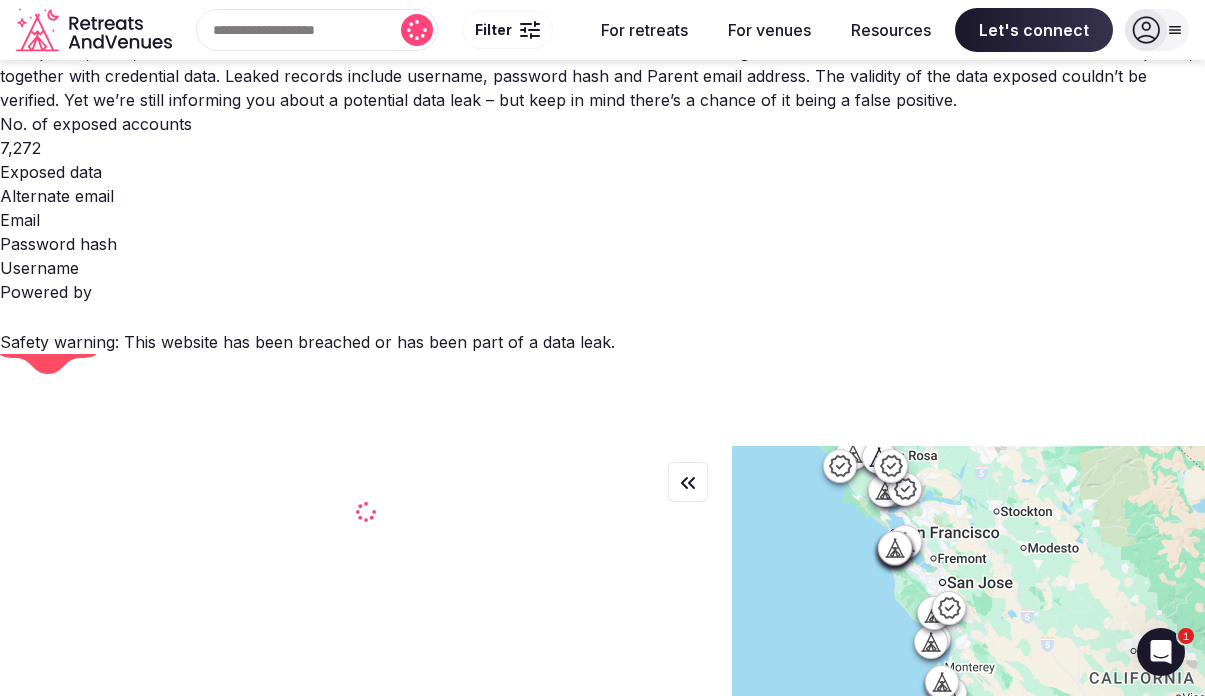 drag, startPoint x: 872, startPoint y: 286, endPoint x: 1025, endPoint y: 265, distance: 154.43445 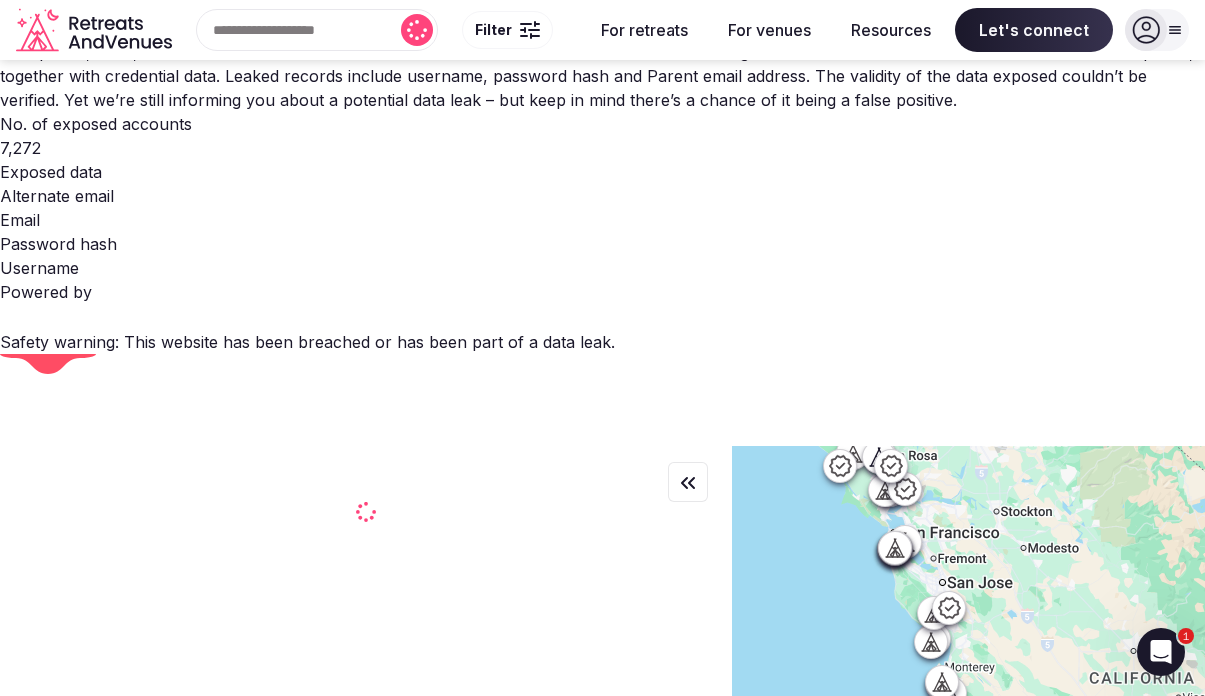 click at bounding box center [968, 758] 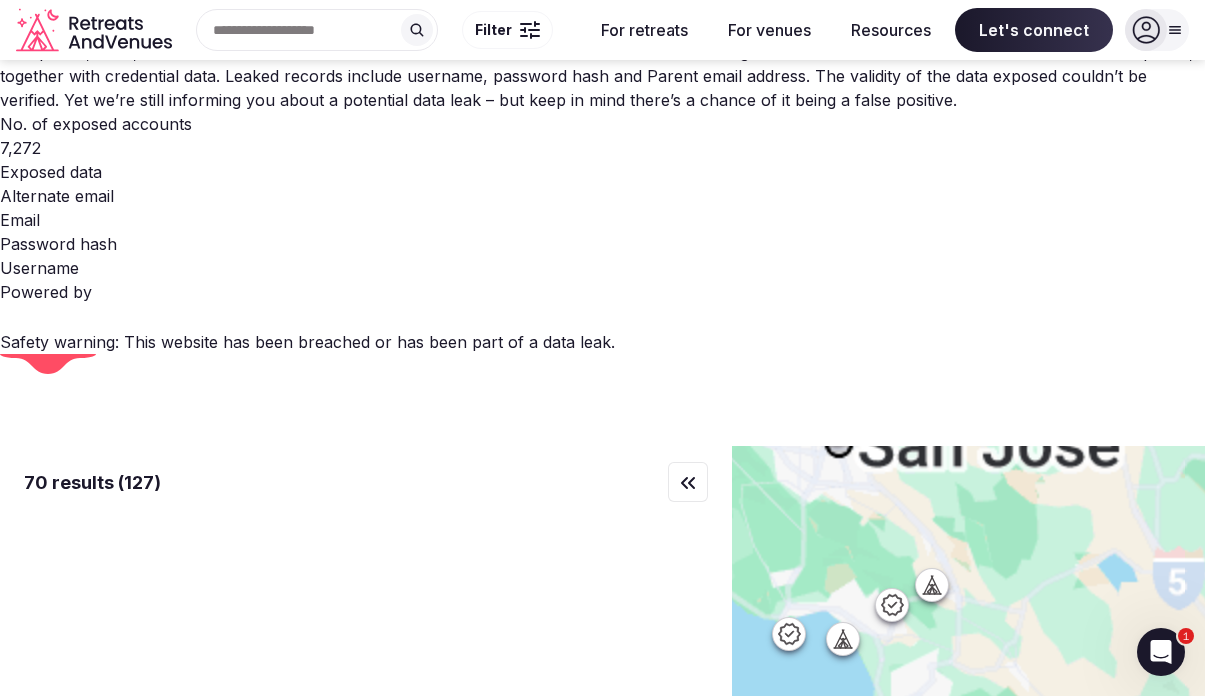 drag, startPoint x: 997, startPoint y: 230, endPoint x: 1233, endPoint y: 456, distance: 326.75986 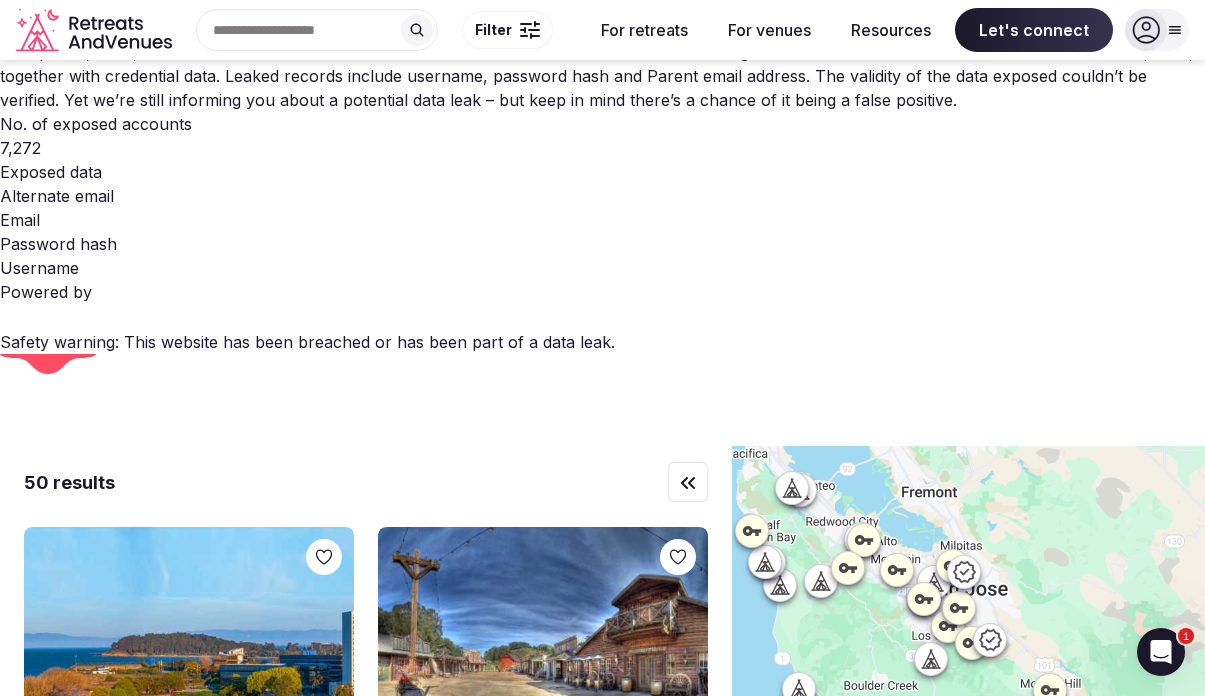 click 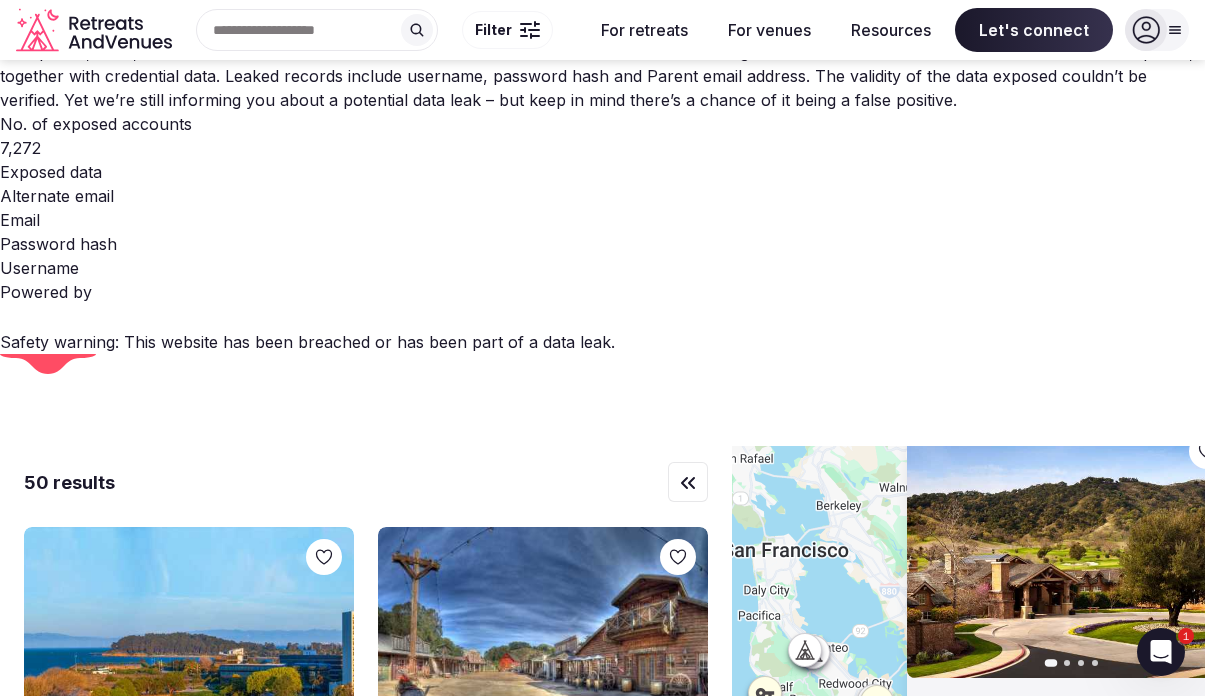 drag, startPoint x: 1080, startPoint y: 412, endPoint x: 1093, endPoint y: 579, distance: 167.50522 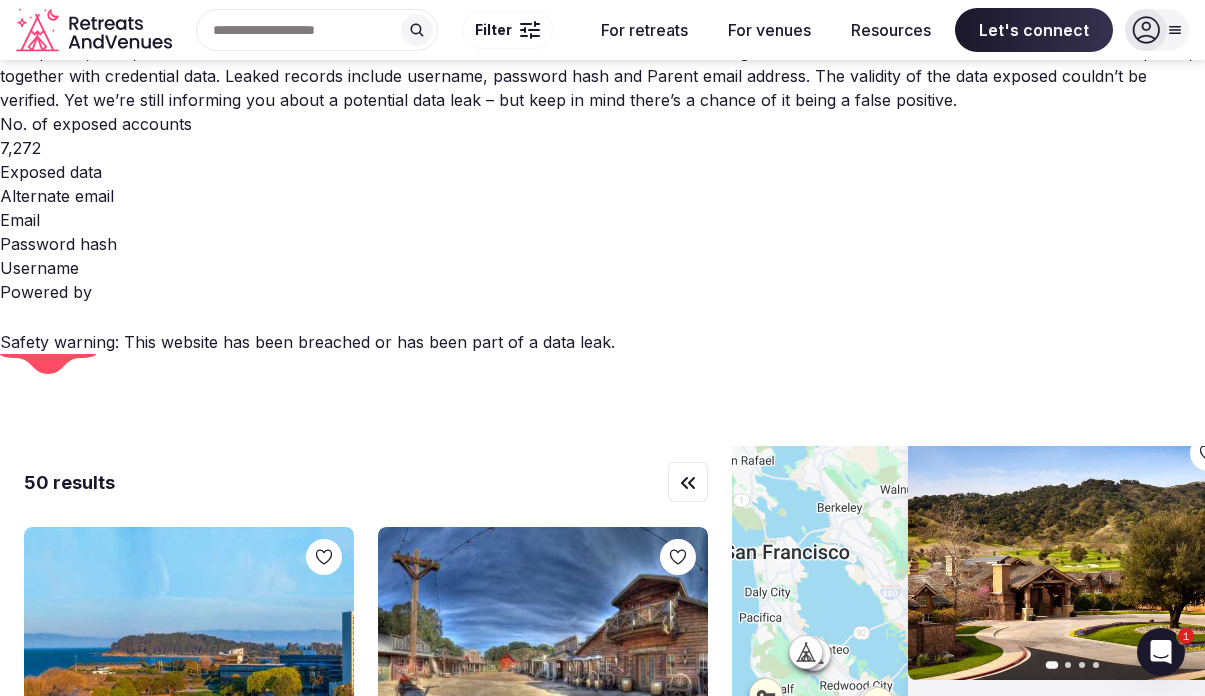 click on "Let's connect" at bounding box center [602, 592] 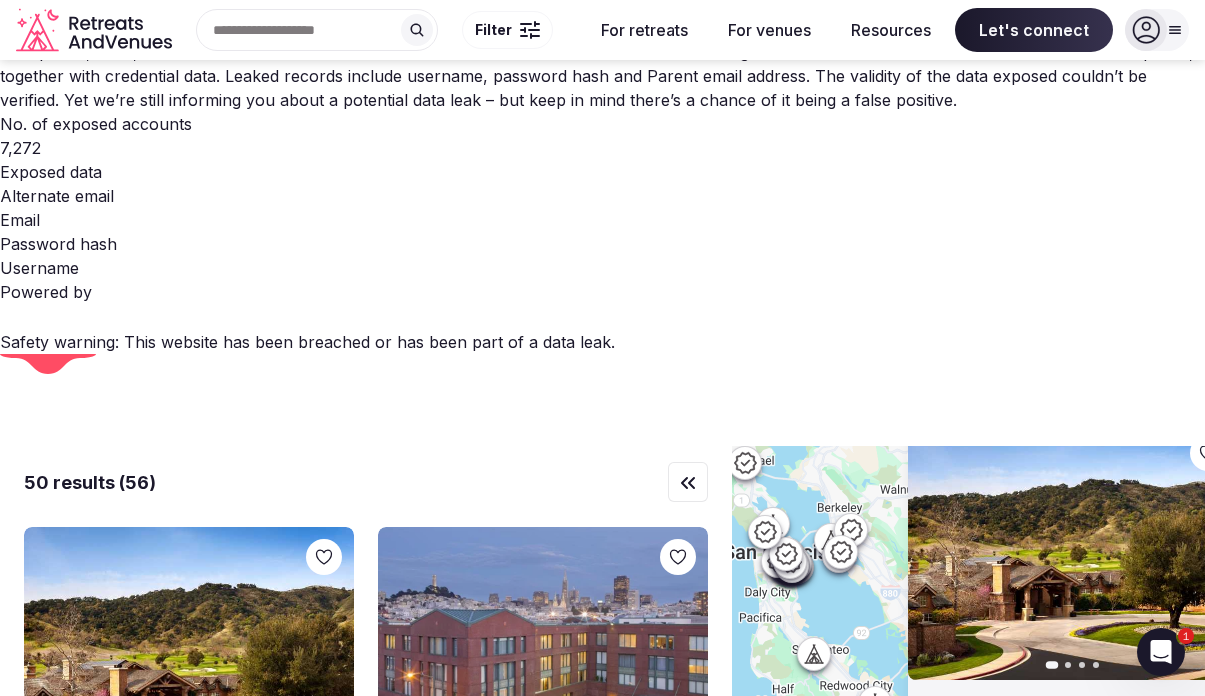 click on "Start for free in under 5 min" at bounding box center [591, 445] 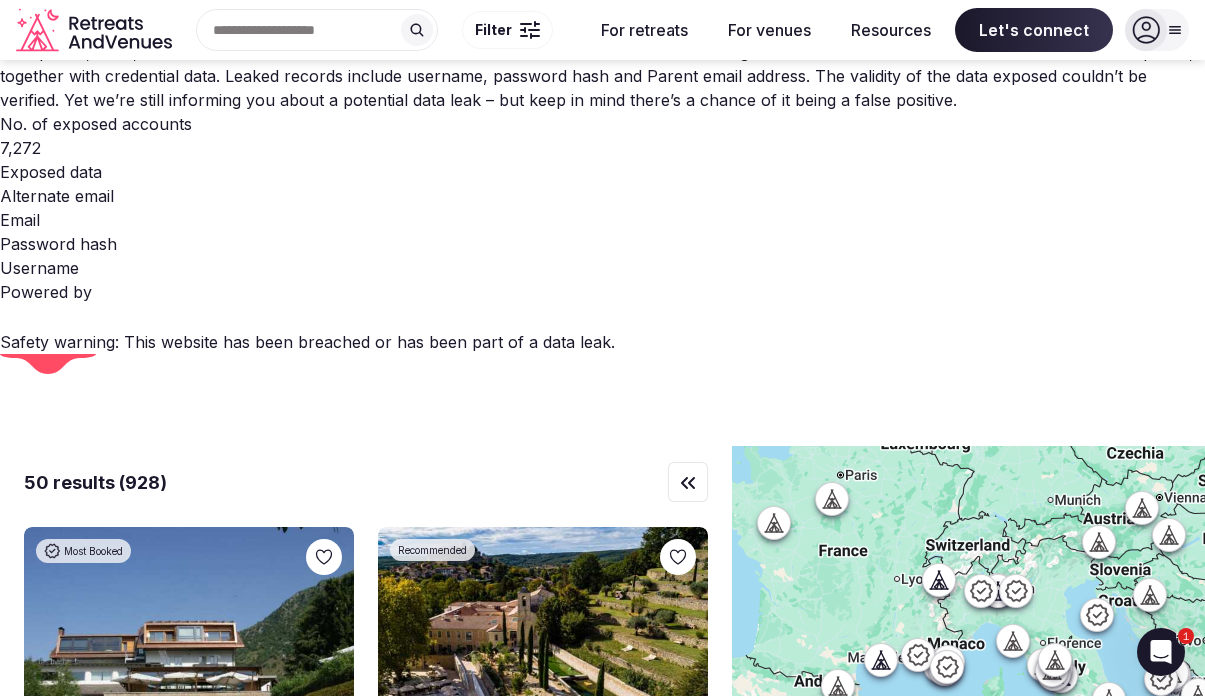 click at bounding box center [864, 784] 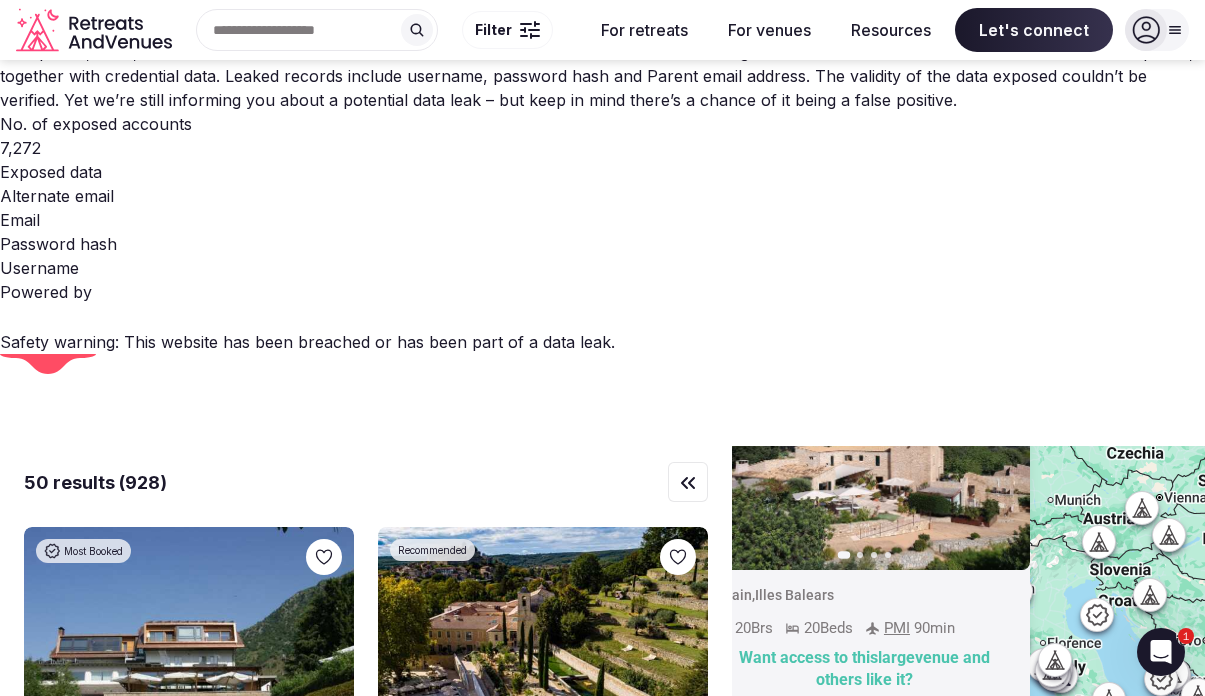 click on "Previous slide Next slide Spain , Illes Balears 20 Brs 20 Beds PMI 90 min Want access to this large venue and others like it? Schedule your free call" at bounding box center (968, 758) 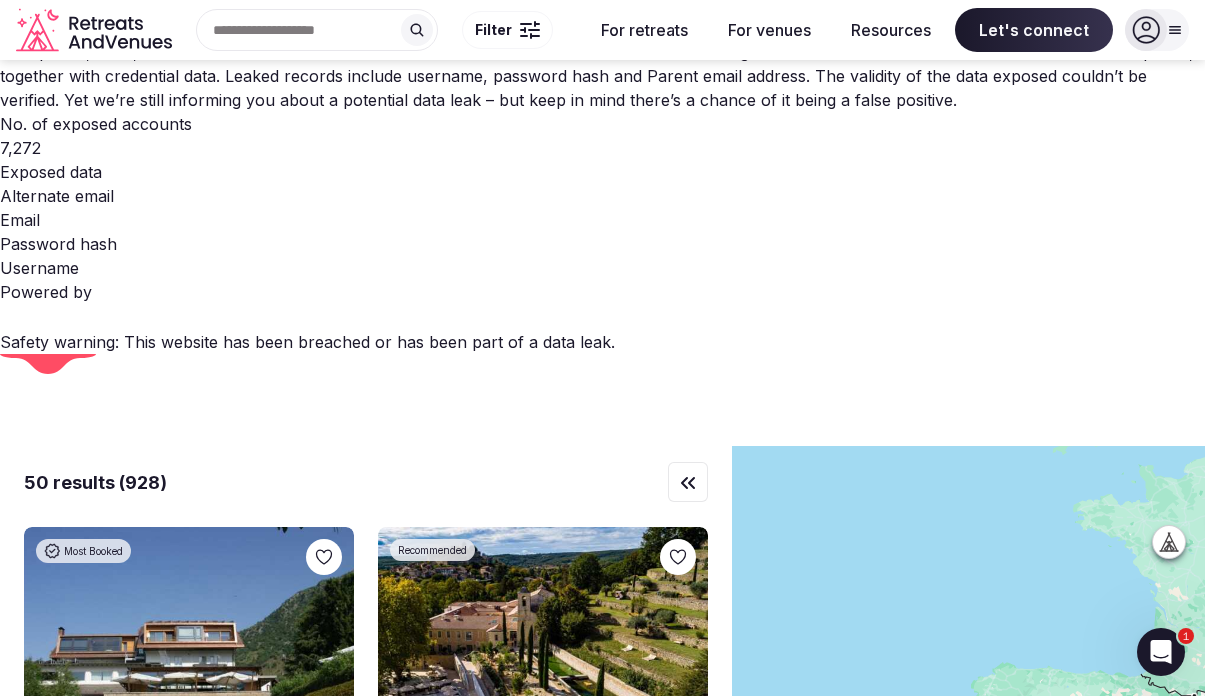 drag, startPoint x: 753, startPoint y: 328, endPoint x: 1267, endPoint y: 300, distance: 514.7621 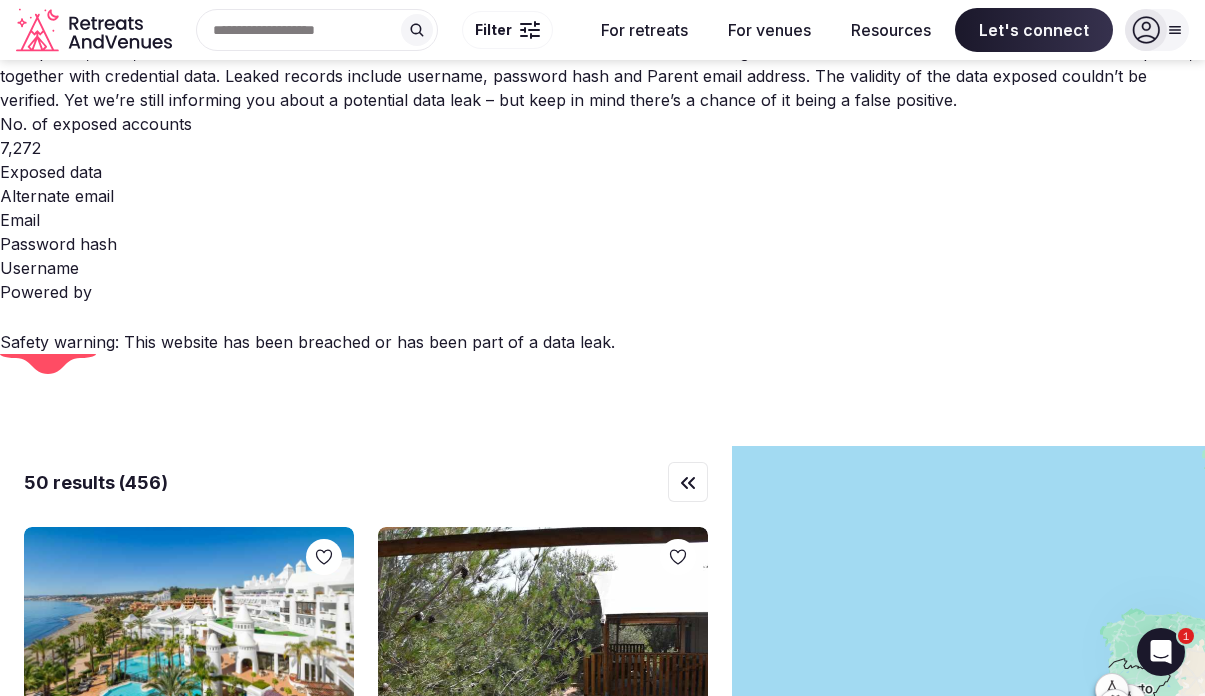 drag, startPoint x: 823, startPoint y: 404, endPoint x: 1010, endPoint y: 362, distance: 191.65855 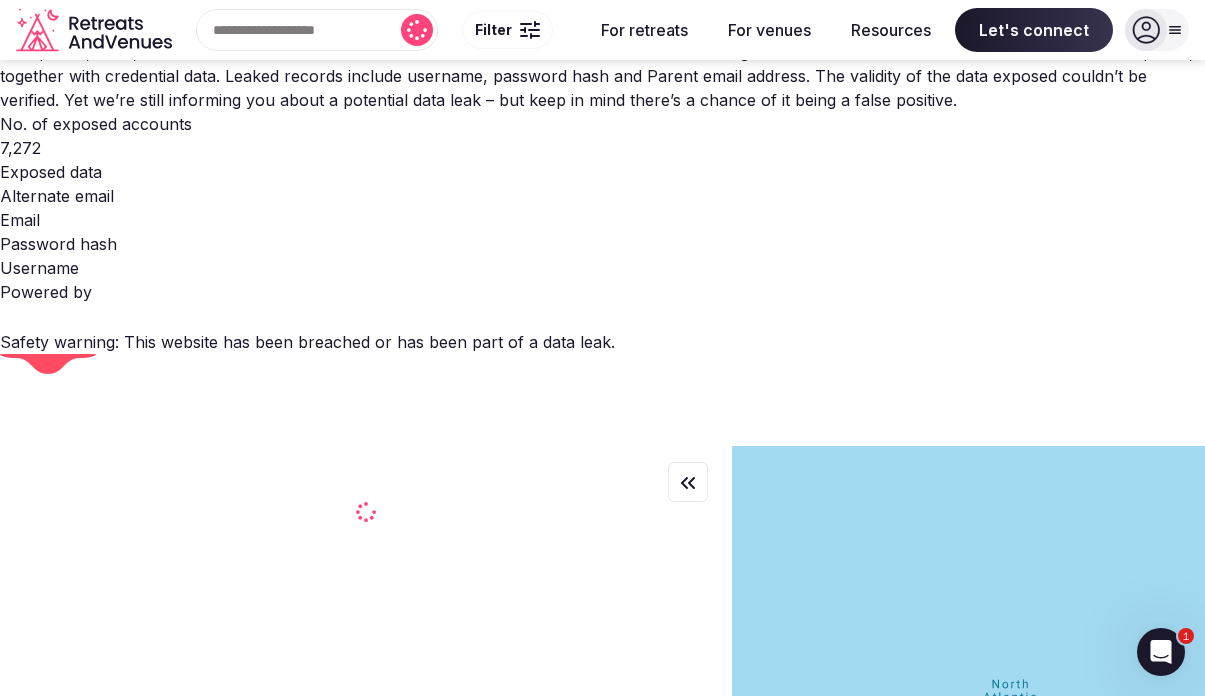 drag, startPoint x: 853, startPoint y: 375, endPoint x: 1041, endPoint y: 285, distance: 208.43224 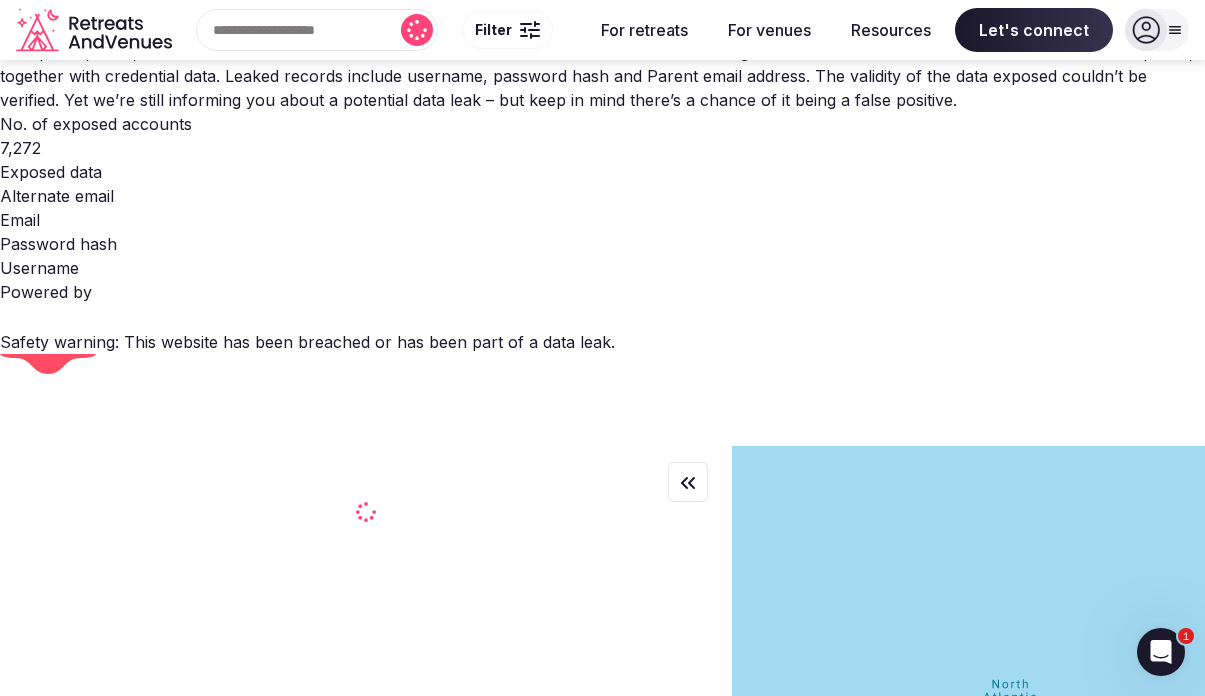 click at bounding box center (968, 758) 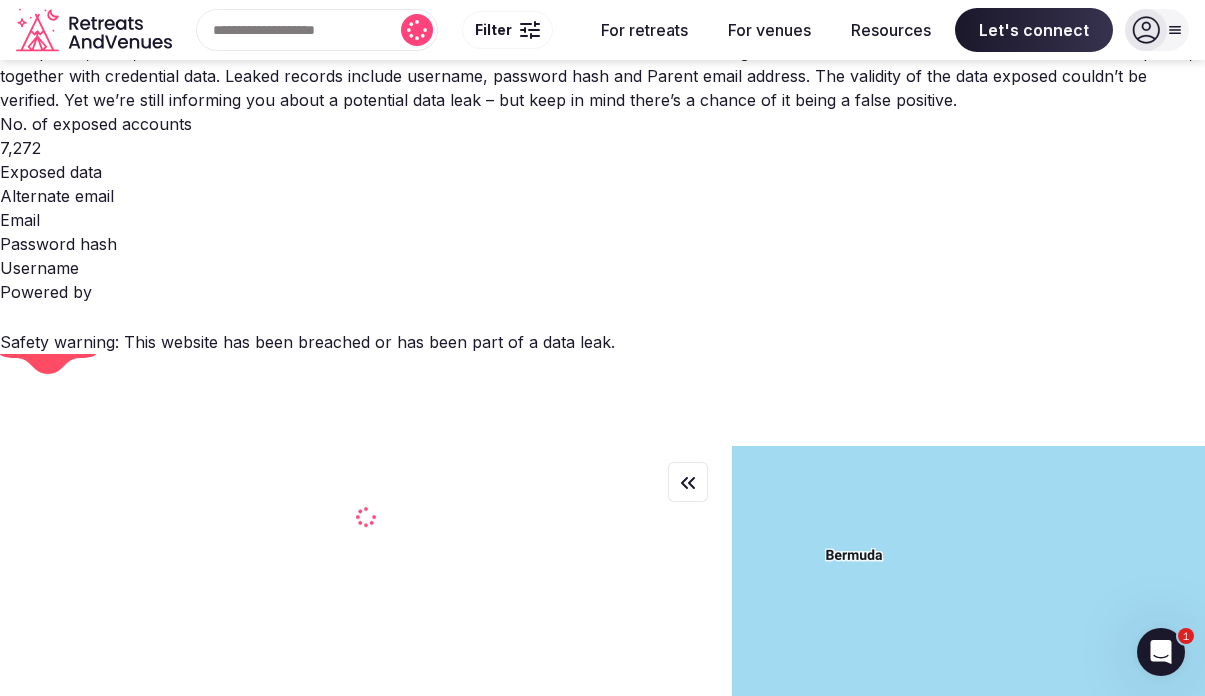 drag, startPoint x: 871, startPoint y: 319, endPoint x: 1084, endPoint y: 299, distance: 213.9369 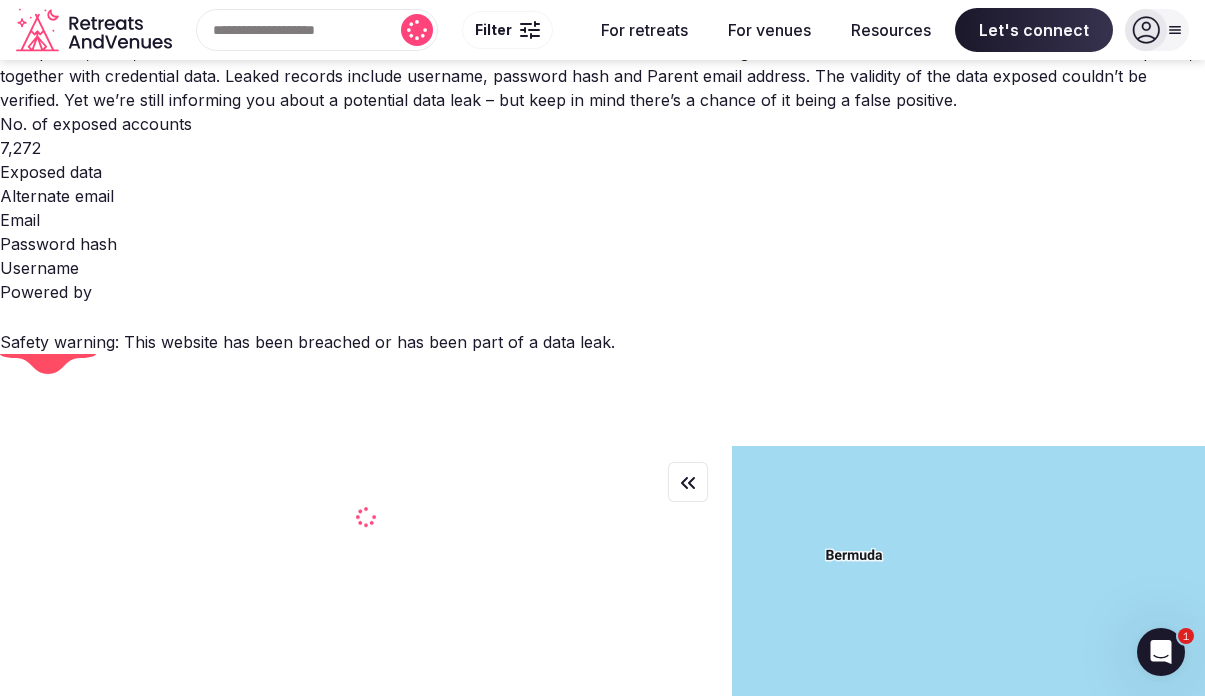 click at bounding box center (968, 758) 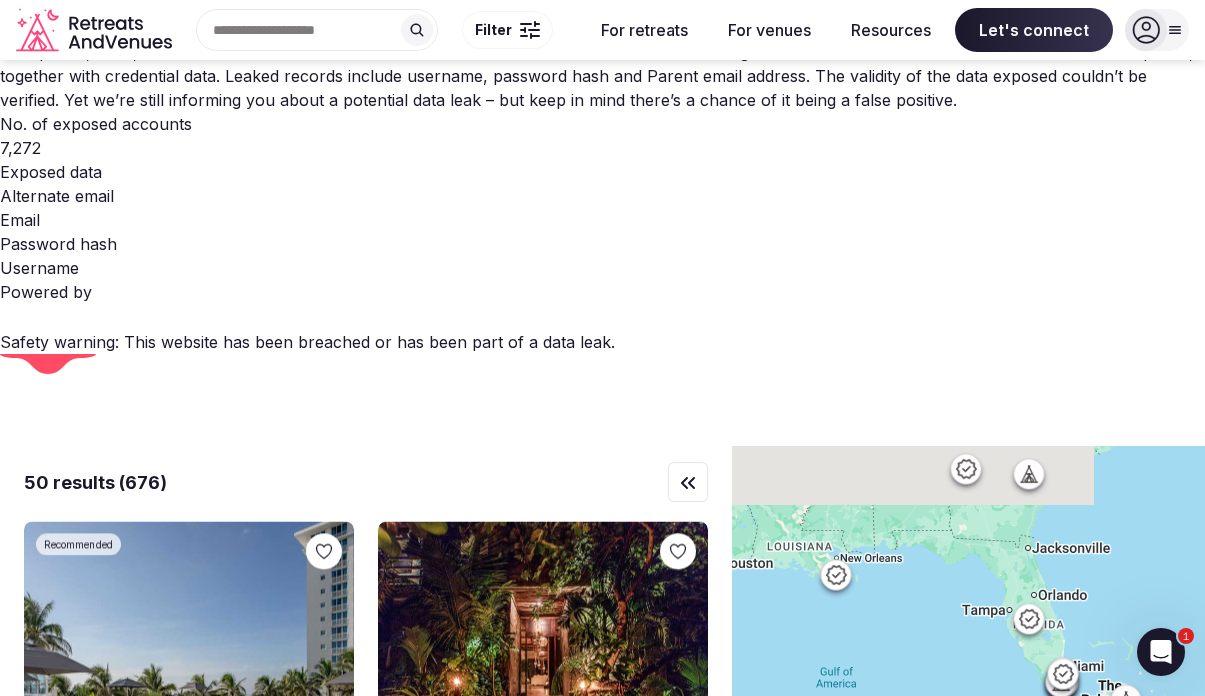 drag, startPoint x: 867, startPoint y: 306, endPoint x: 1054, endPoint y: 302, distance: 187.04277 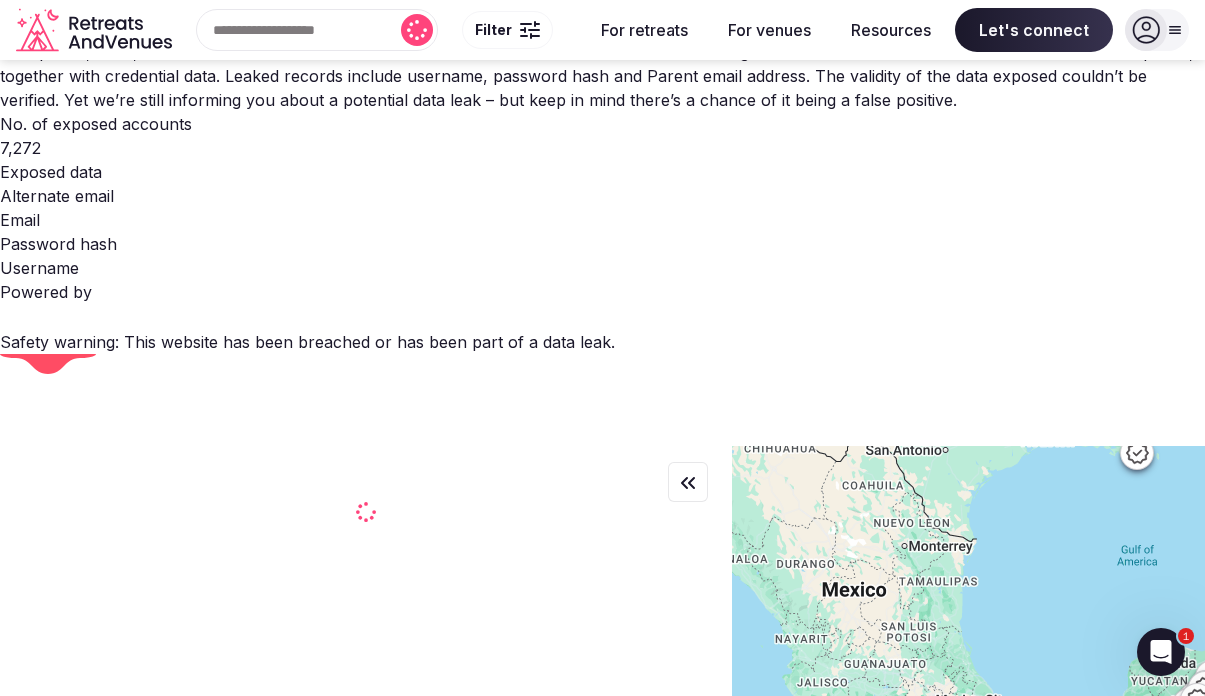 drag, startPoint x: 1068, startPoint y: 336, endPoint x: 780, endPoint y: 60, distance: 398.8985 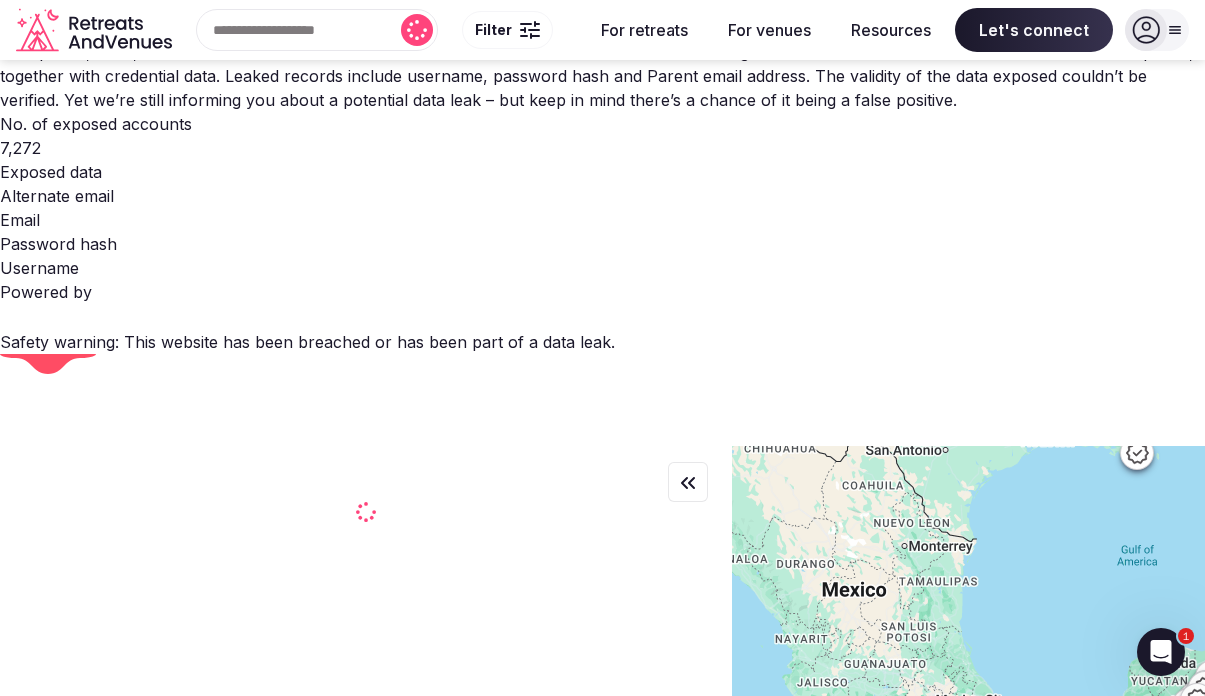 click on "Incident description On April 25, 2025, a database related to the Retreatsandvenues.com website was found circulating the web. Over 7 thousand email addresses were exposed, together with credential data. Leaked records include username, password hash and Parent email address. The validity of the data exposed couldn’t be verified. Yet we’re still informing you about a potential data leak – but keep in mind there’s a chance of it being a false positive. No. of exposed accounts 7,272 Exposed data Alternate email Email Password hash Username Powered by Safety warning: This website has been breached or has been part of a data leak. Search Popular Destinations Toscana, Italy Riviera Maya, Mexico Indonesia, Bali California, USA New York, USA Napa Valley, USA Beja, Portugal Canarias, Spain Filter Explore  destinations Filter For retreats For venues Resources Let's connect Log in Sign up For retreats Get matched with top venues Start for free in under 5 min Explore retreat venues Popular destinations Resources" at bounding box center [602, 348] 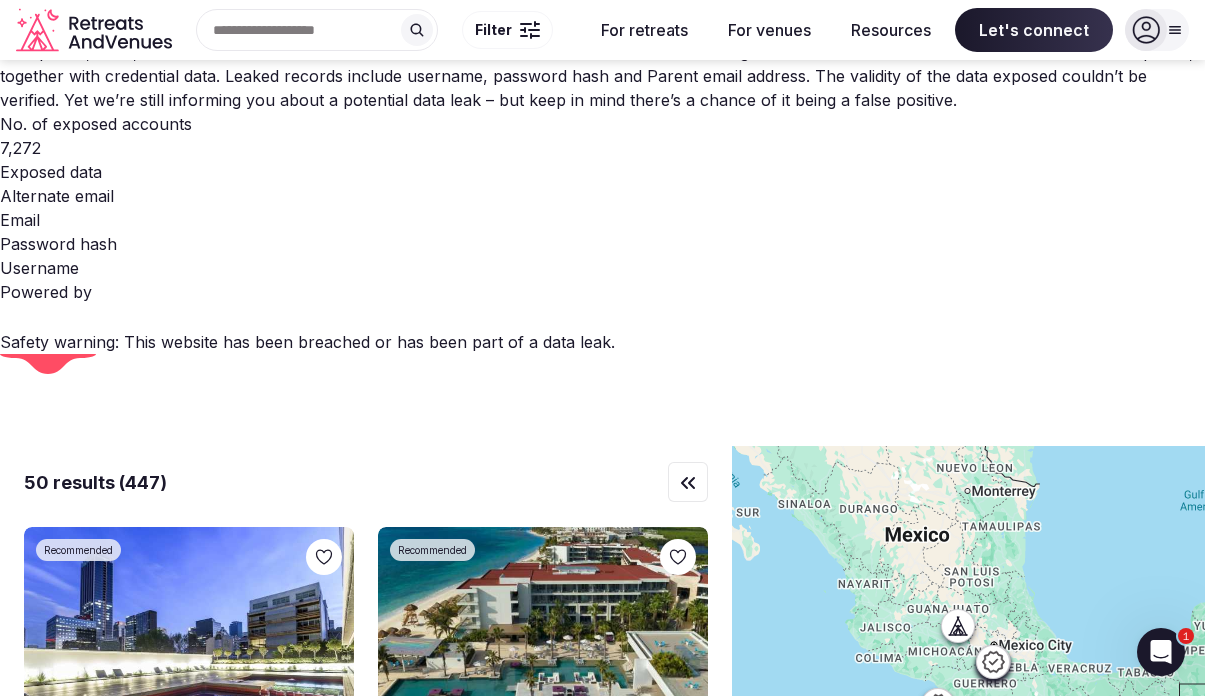drag, startPoint x: 831, startPoint y: 304, endPoint x: 975, endPoint y: 406, distance: 176.4653 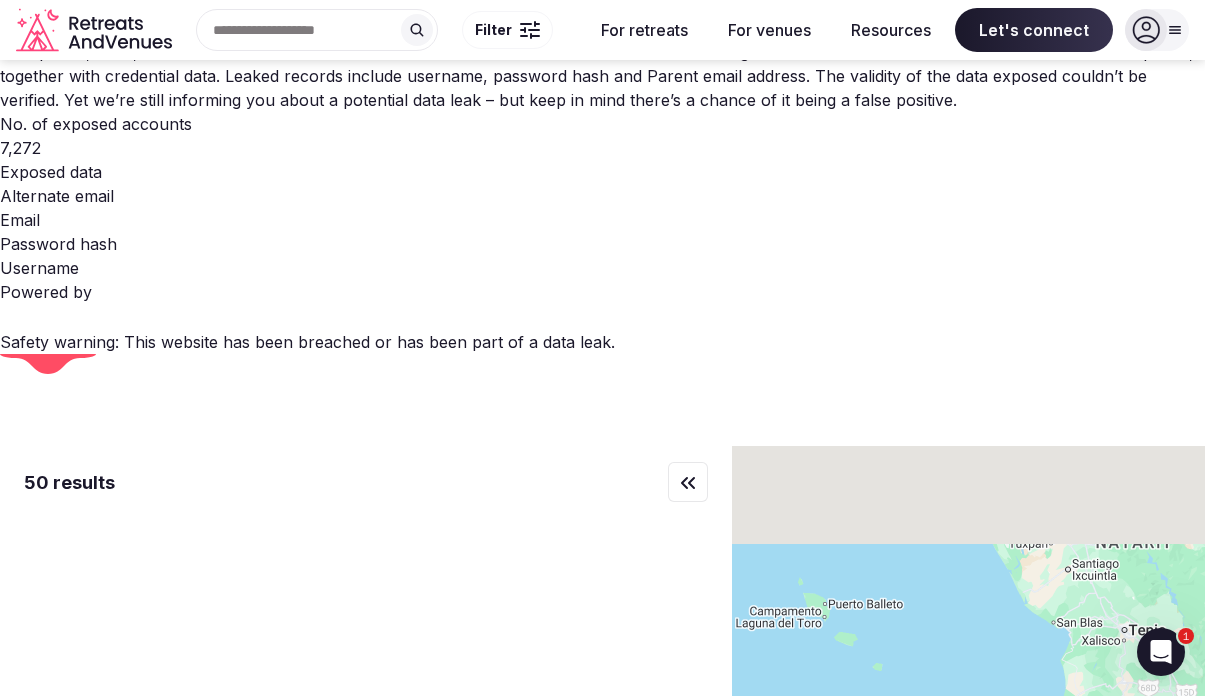 drag, startPoint x: 896, startPoint y: 236, endPoint x: 807, endPoint y: 565, distance: 340.82547 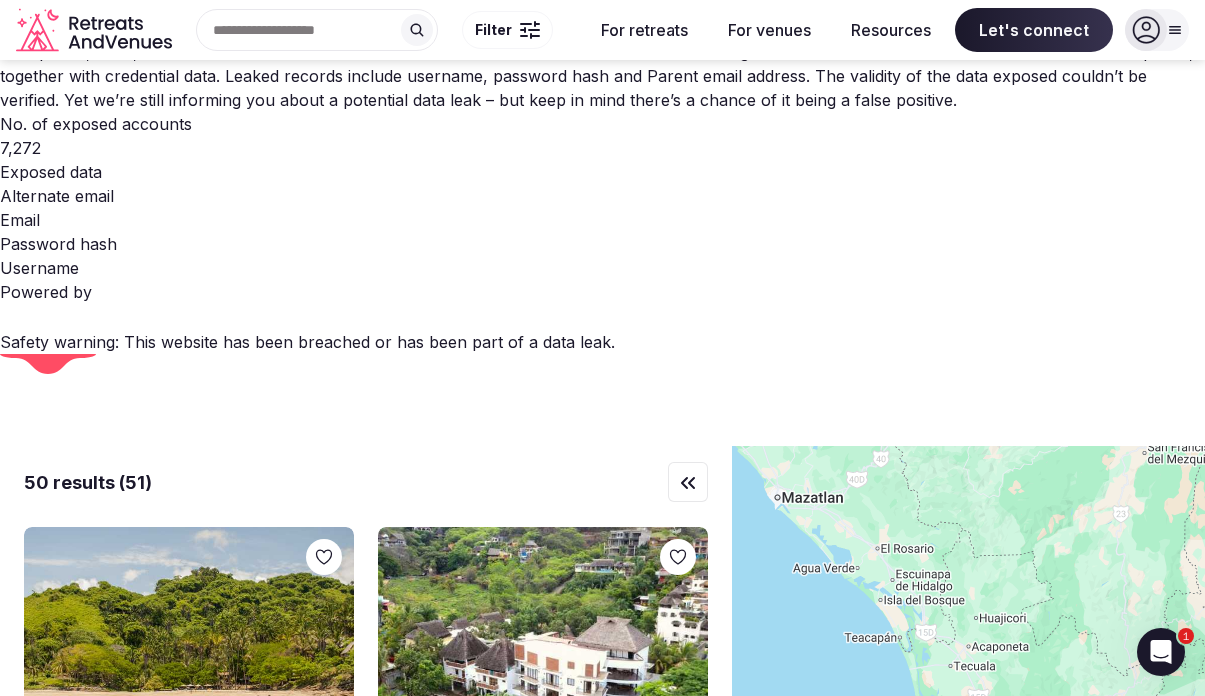 drag, startPoint x: 999, startPoint y: 248, endPoint x: 929, endPoint y: 459, distance: 222.30835 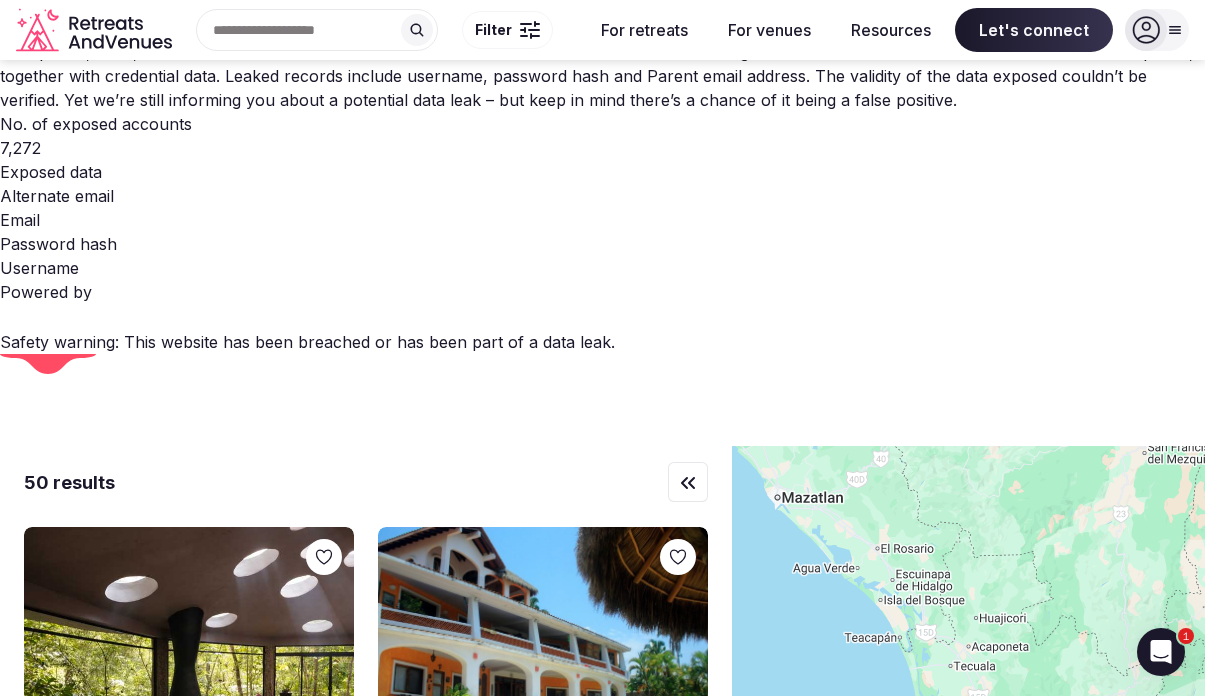 drag, startPoint x: 931, startPoint y: 458, endPoint x: 924, endPoint y: 281, distance: 177.13837 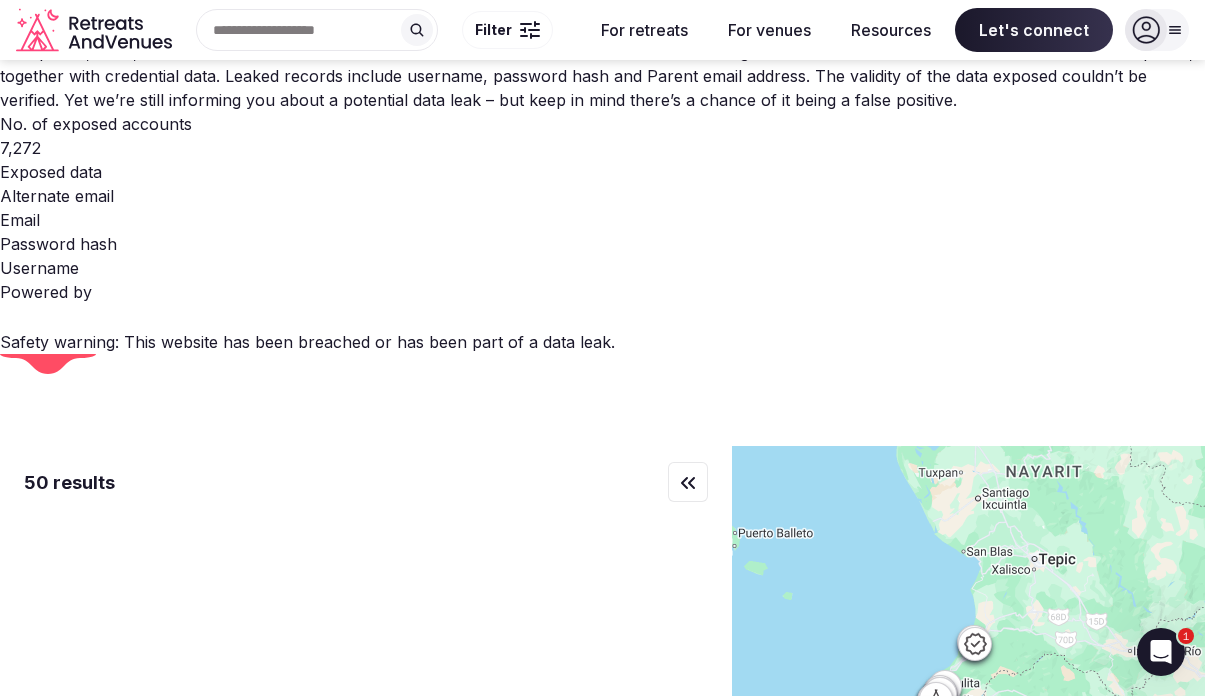 drag, startPoint x: 1005, startPoint y: 339, endPoint x: 983, endPoint y: 83, distance: 256.94357 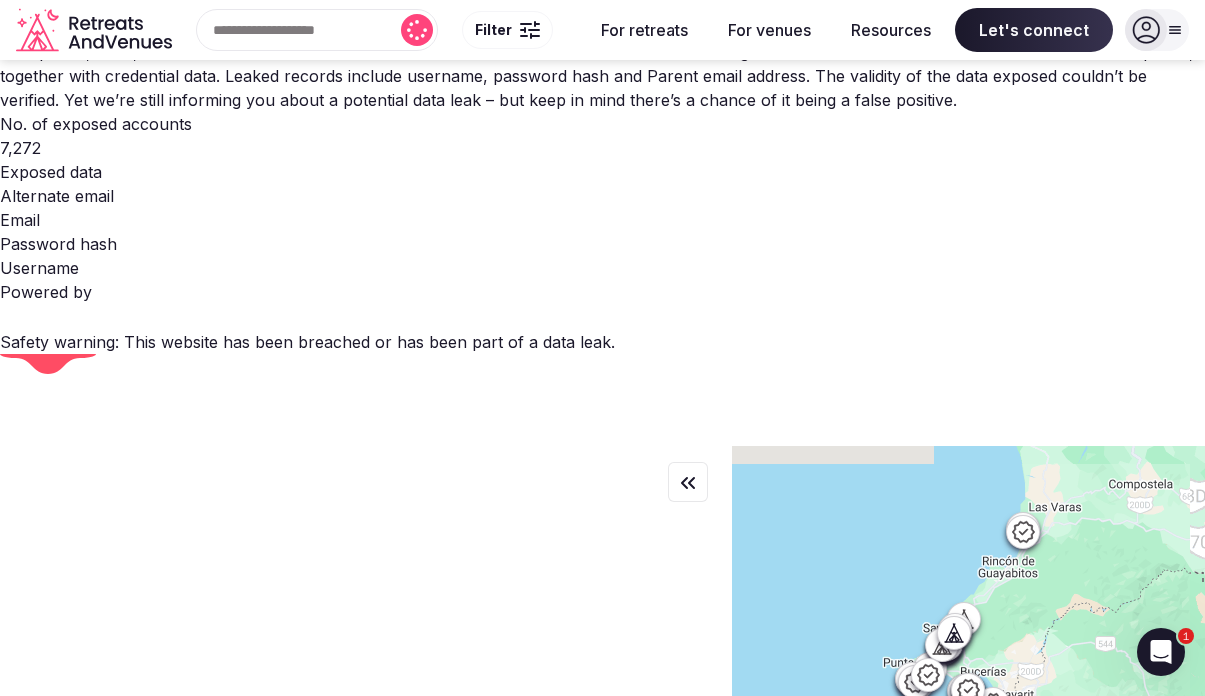 drag, startPoint x: 935, startPoint y: 339, endPoint x: 905, endPoint y: 562, distance: 225.0089 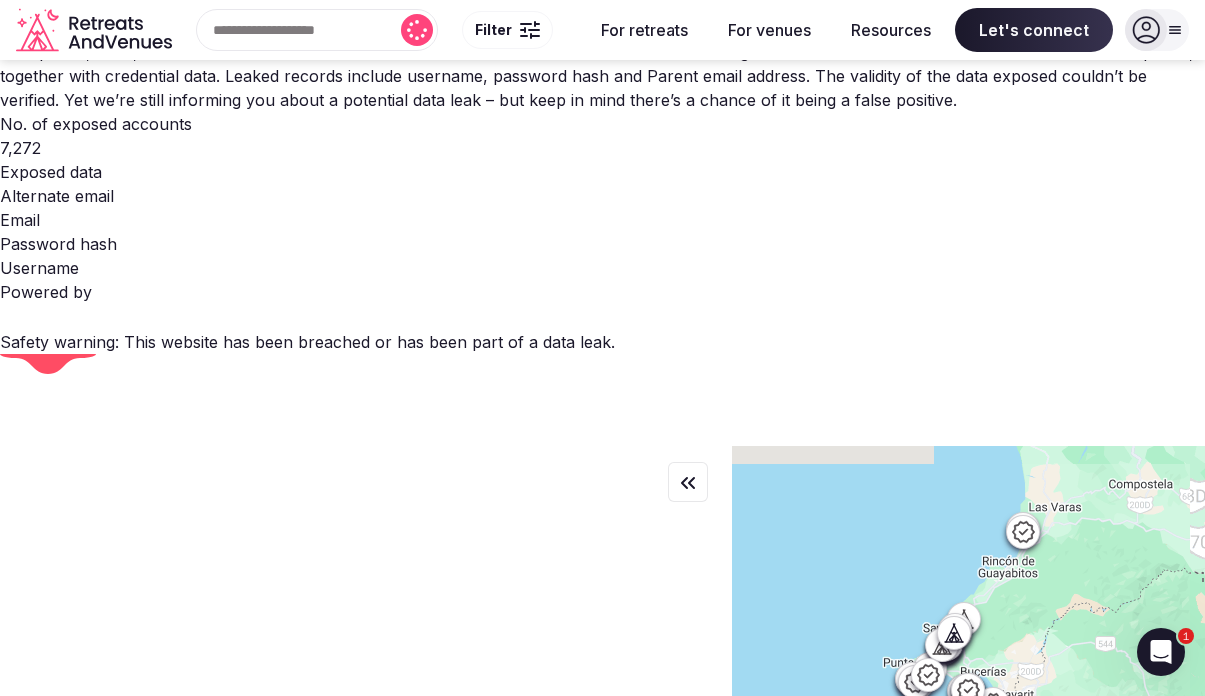 click on "Incident description On April 25, 2025, a database related to the Retreatsandvenues.com website was found circulating the web. Over 7 thousand email addresses were exposed, together with credential data. Leaked records include username, password hash and Parent email address. The validity of the data exposed couldn’t be verified. Yet we’re still informing you about a potential data leak – but keep in mind there’s a chance of it being a false positive. No. of exposed accounts 7,272 Exposed data Alternate email Email Password hash Username Powered by Safety warning: This website has been breached or has been part of a data leak. Search Popular Destinations Toscana, Italy Riviera Maya, Mexico Indonesia, Bali California, USA New York, USA Napa Valley, USA Beja, Portugal Canarias, Spain Filter Explore  destinations Filter For retreats For venues Resources Let's connect Log in Sign up For retreats Get matched with top venues Start for free in under 5 min Explore retreat venues Popular destinations Resources" at bounding box center (602, 348) 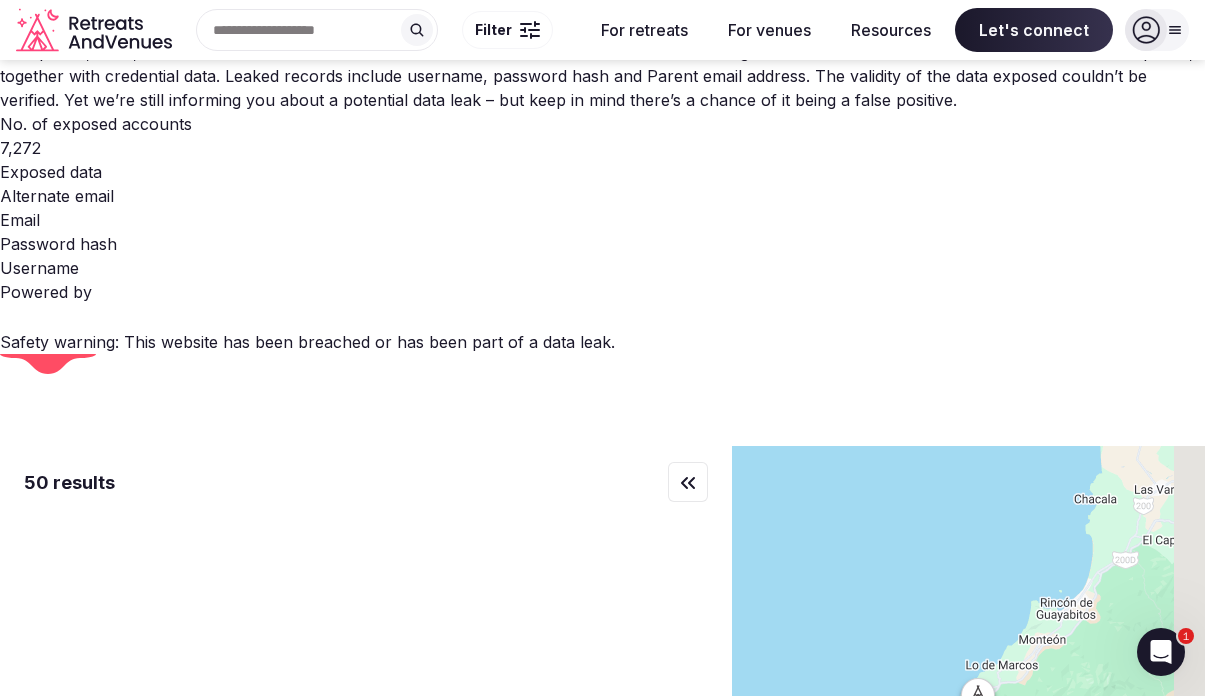 drag, startPoint x: 900, startPoint y: 339, endPoint x: 878, endPoint y: 370, distance: 38.013157 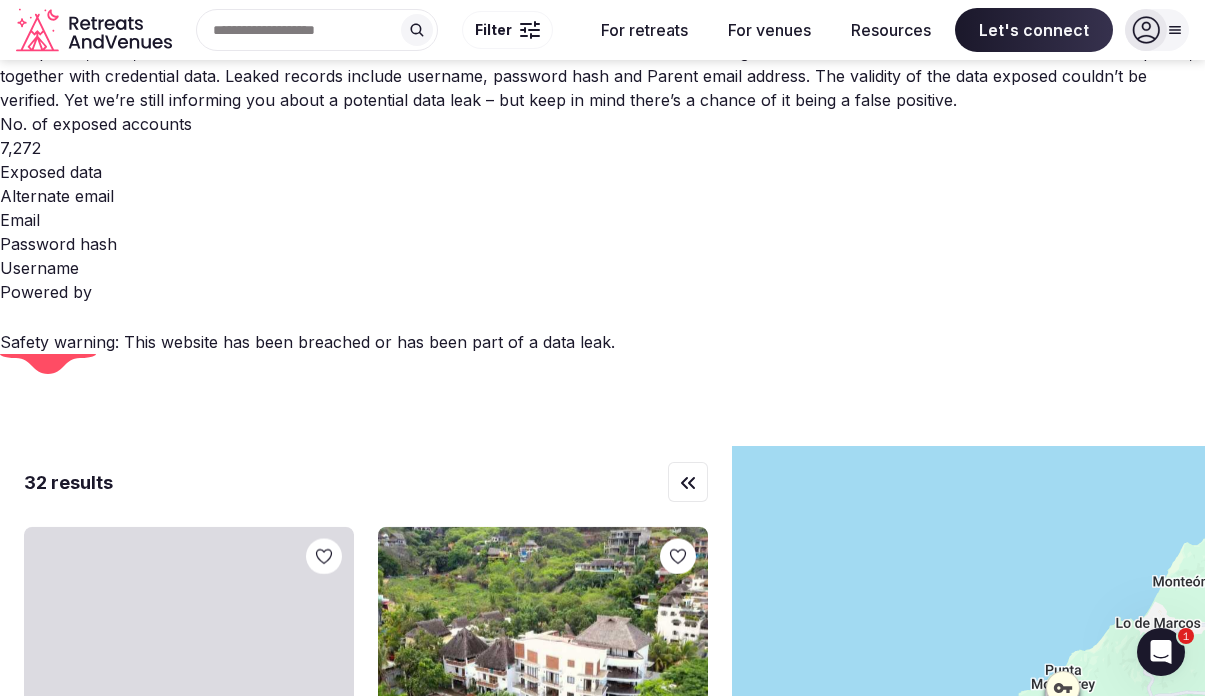 drag, startPoint x: 974, startPoint y: 302, endPoint x: 796, endPoint y: 224, distance: 194.3399 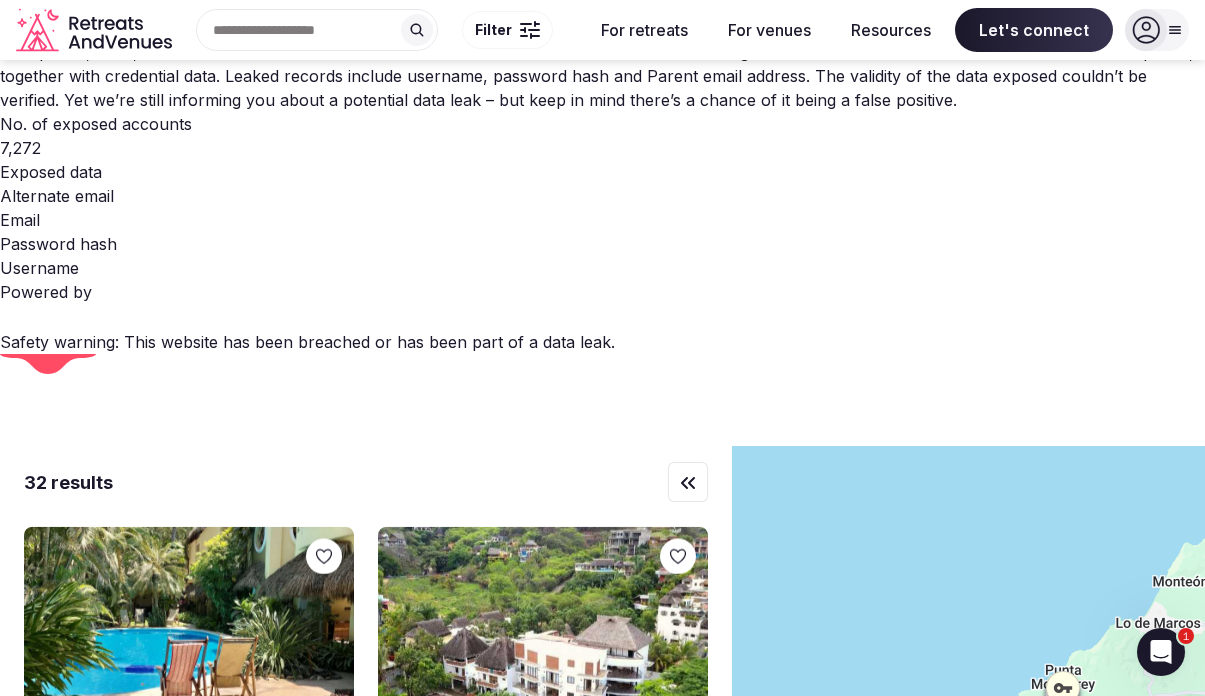 click at bounding box center (968, 758) 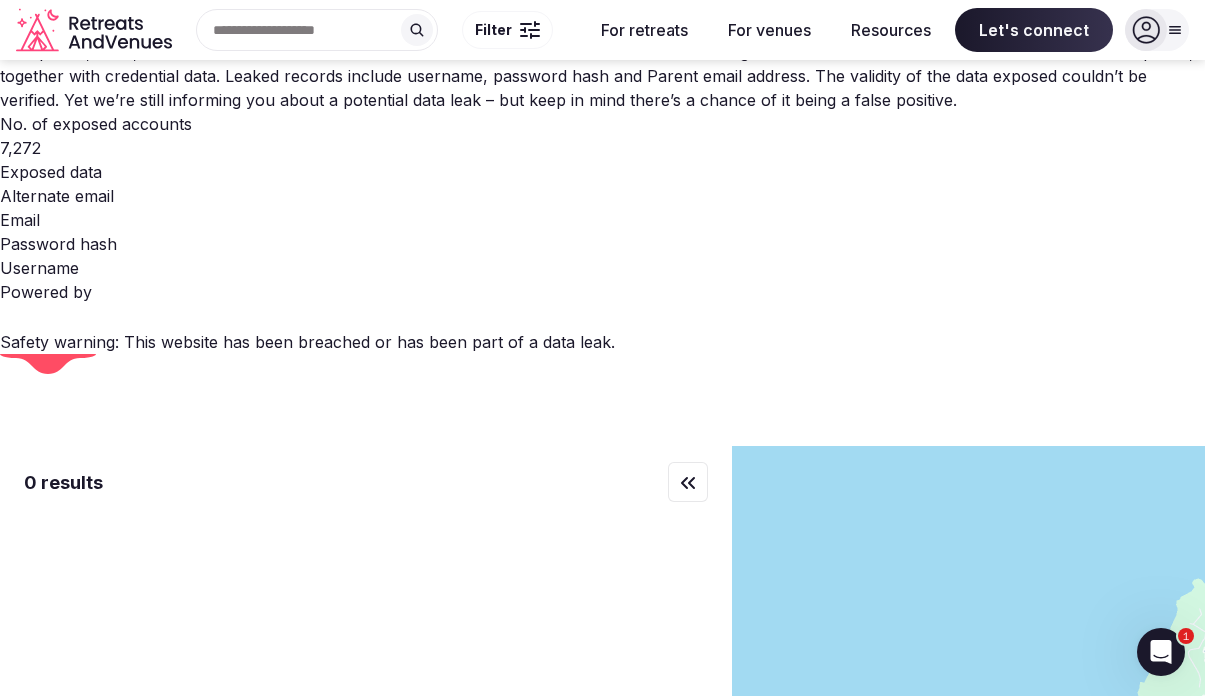 drag, startPoint x: 1023, startPoint y: 392, endPoint x: 734, endPoint y: 26, distance: 466.3443 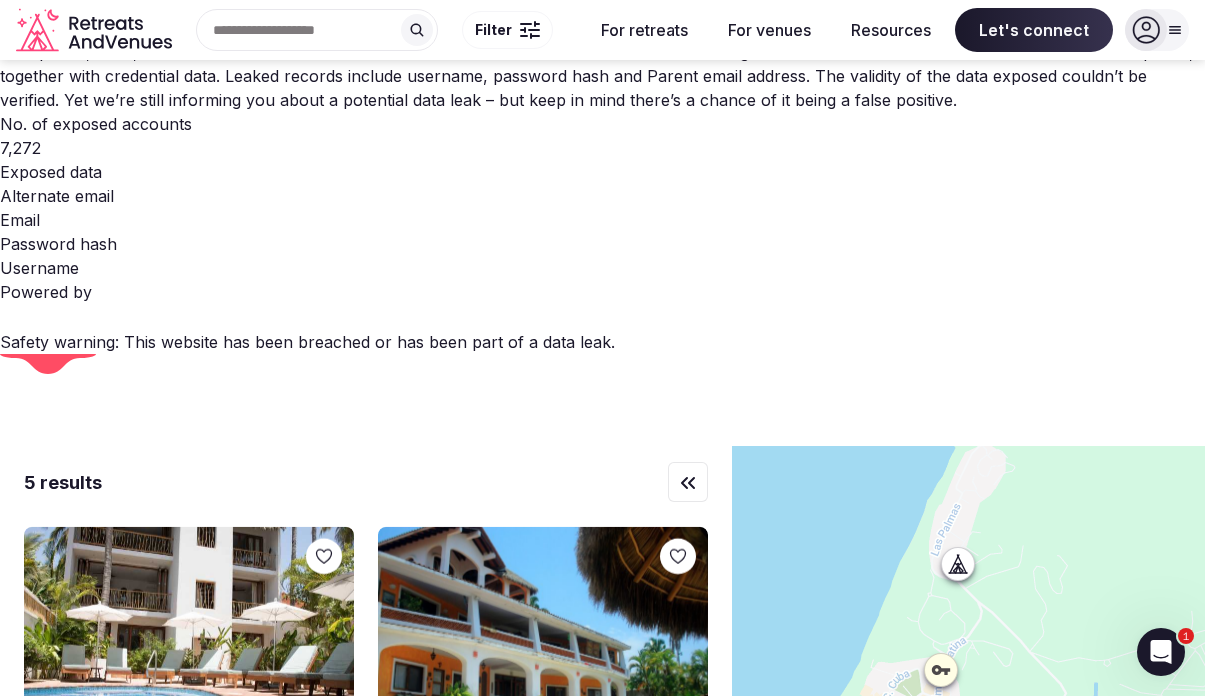 click at bounding box center (968, 758) 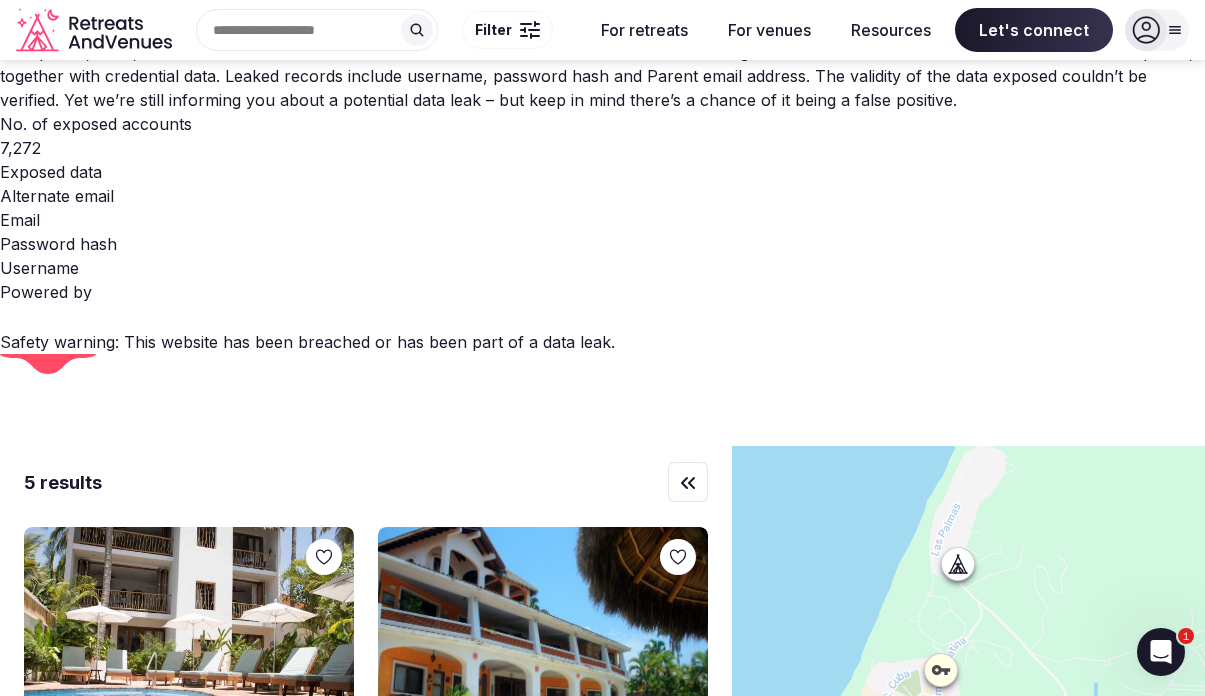 click 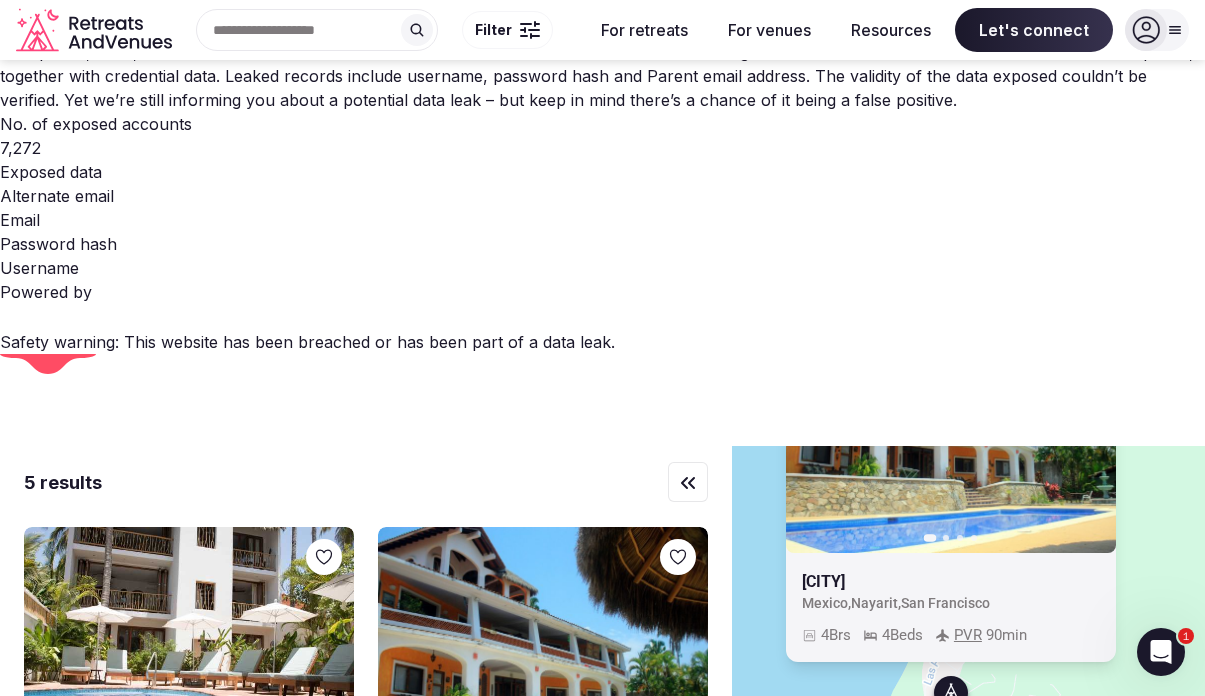 drag, startPoint x: 1004, startPoint y: 251, endPoint x: 997, endPoint y: 385, distance: 134.18271 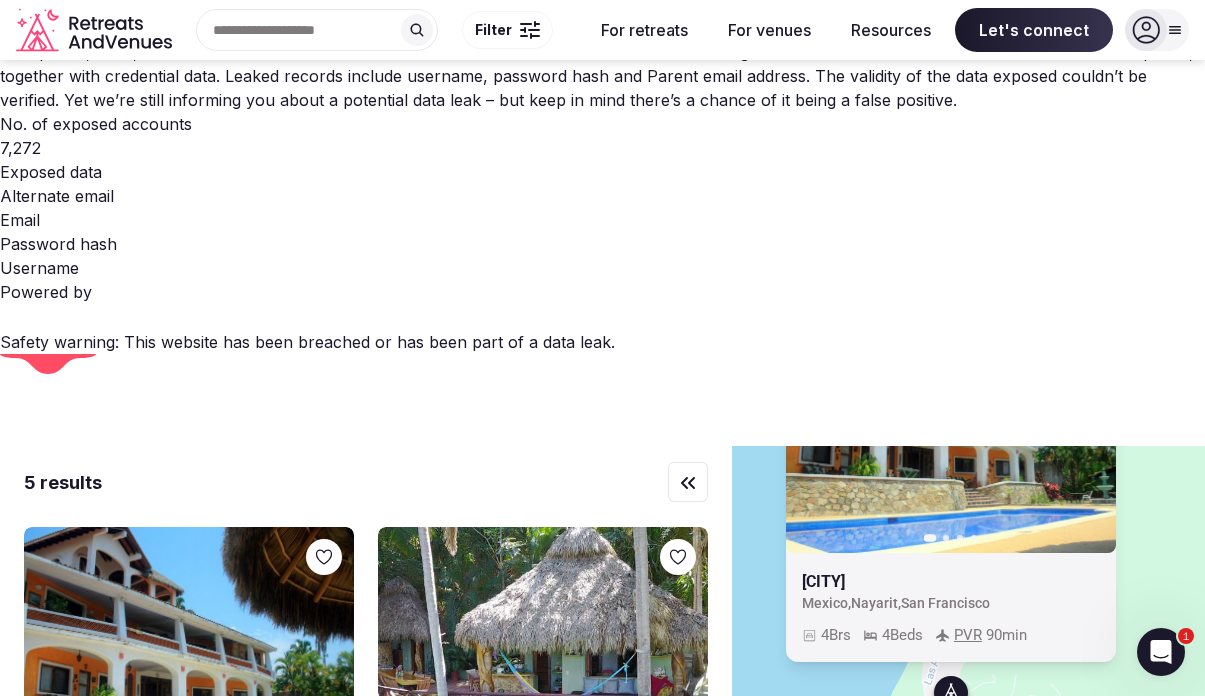 click 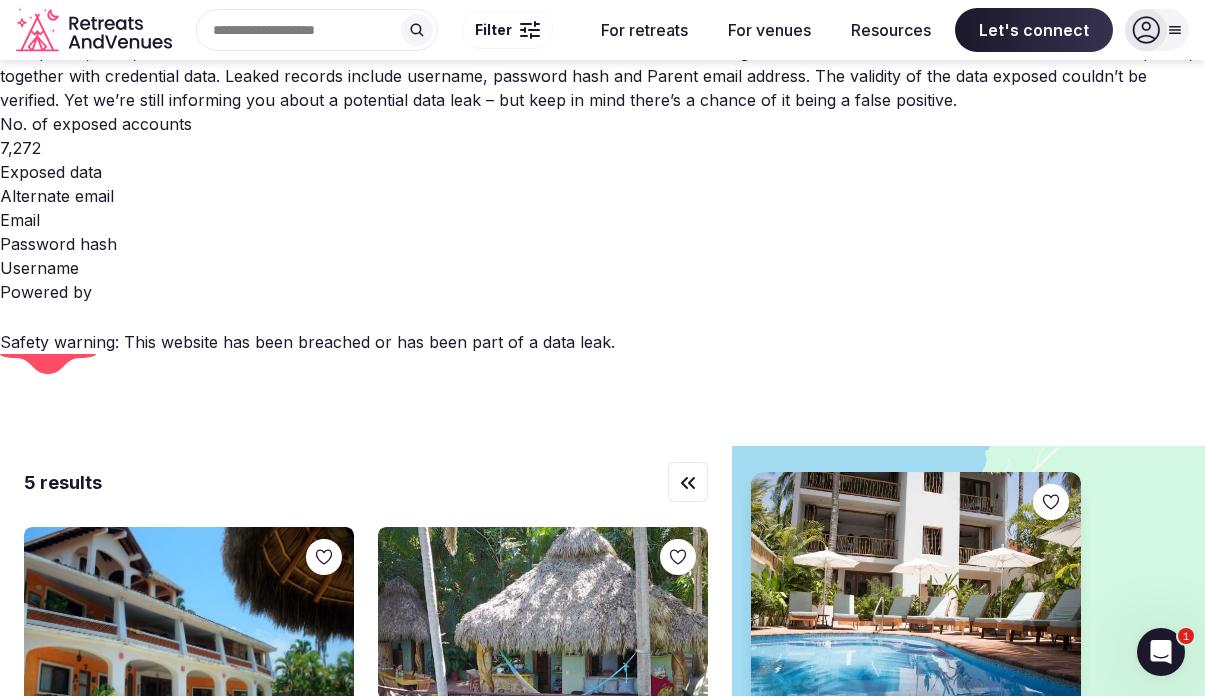 click 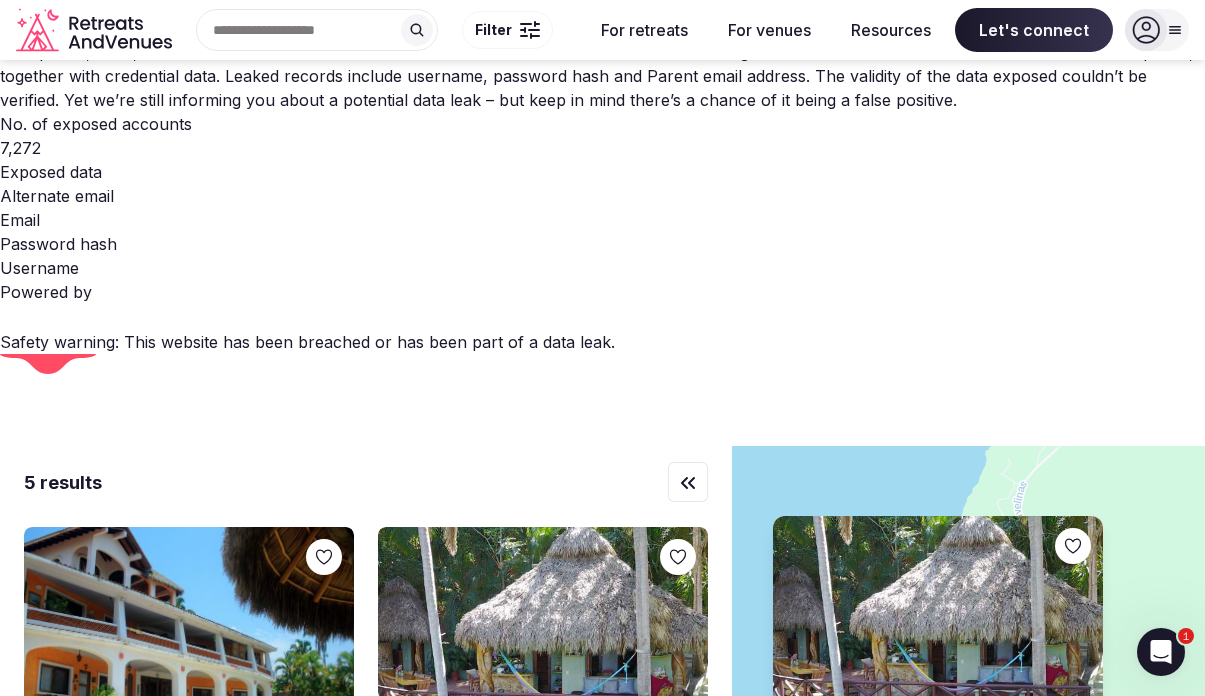 click on "8 Brs 15 Beds" at bounding box center [937, 855] 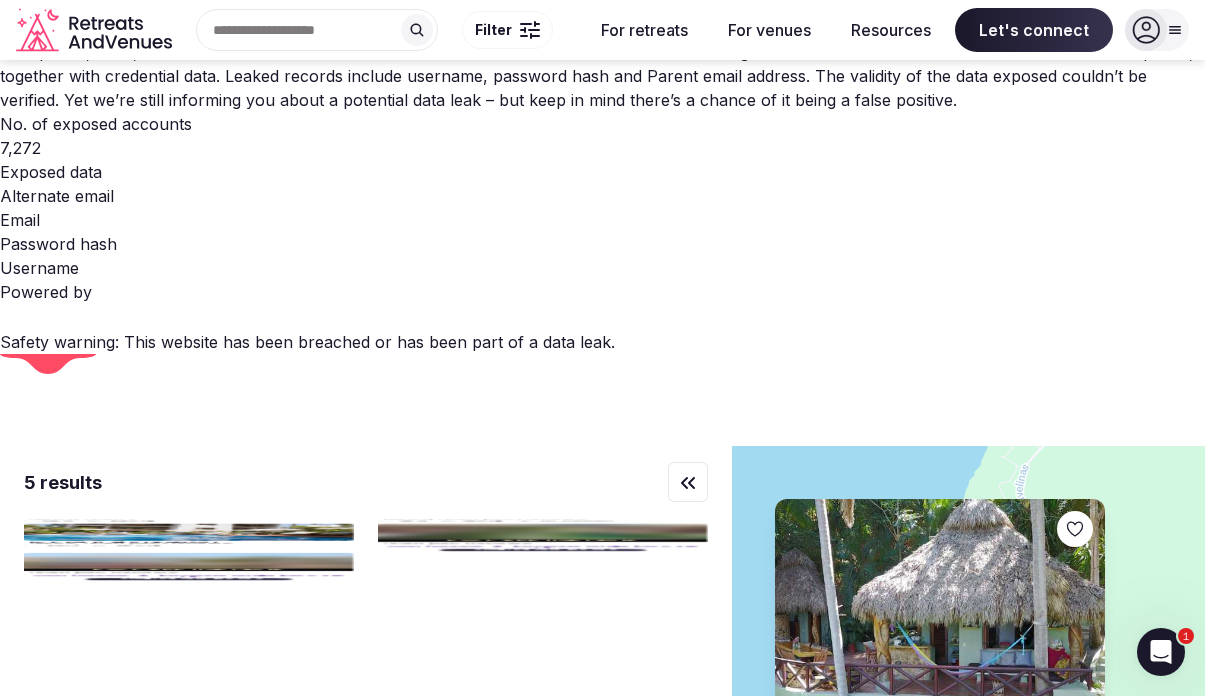 drag, startPoint x: 964, startPoint y: 420, endPoint x: 962, endPoint y: 403, distance: 17.117243 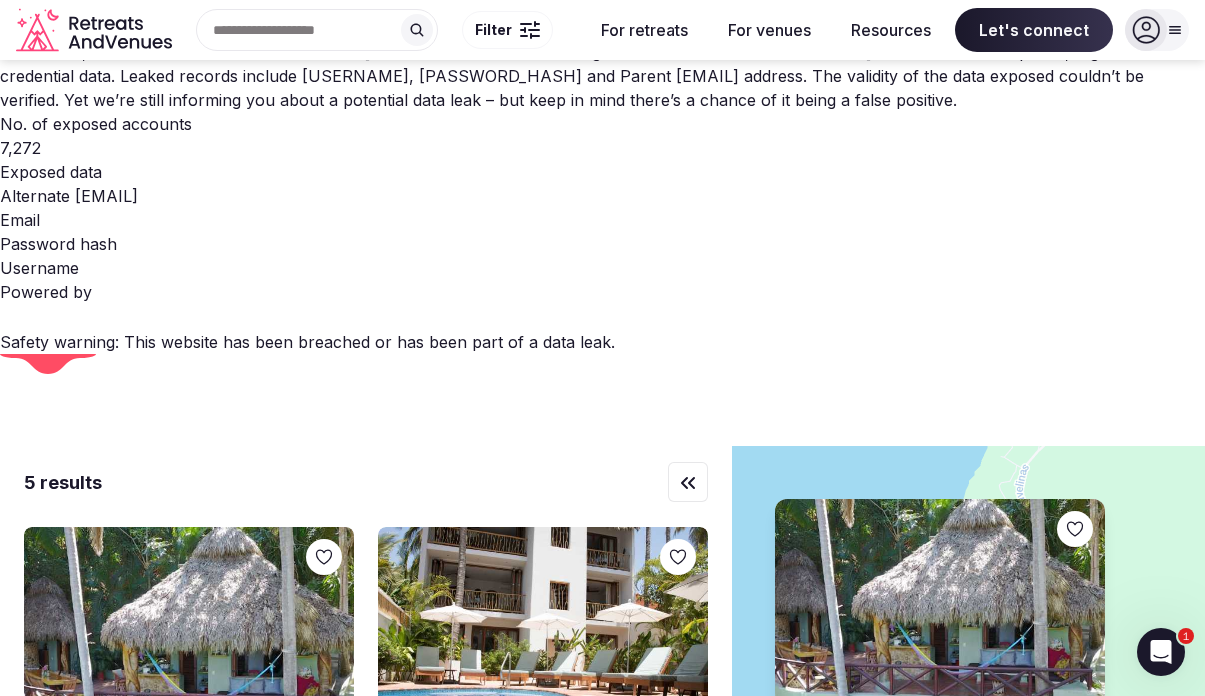 scroll, scrollTop: 0, scrollLeft: 0, axis: both 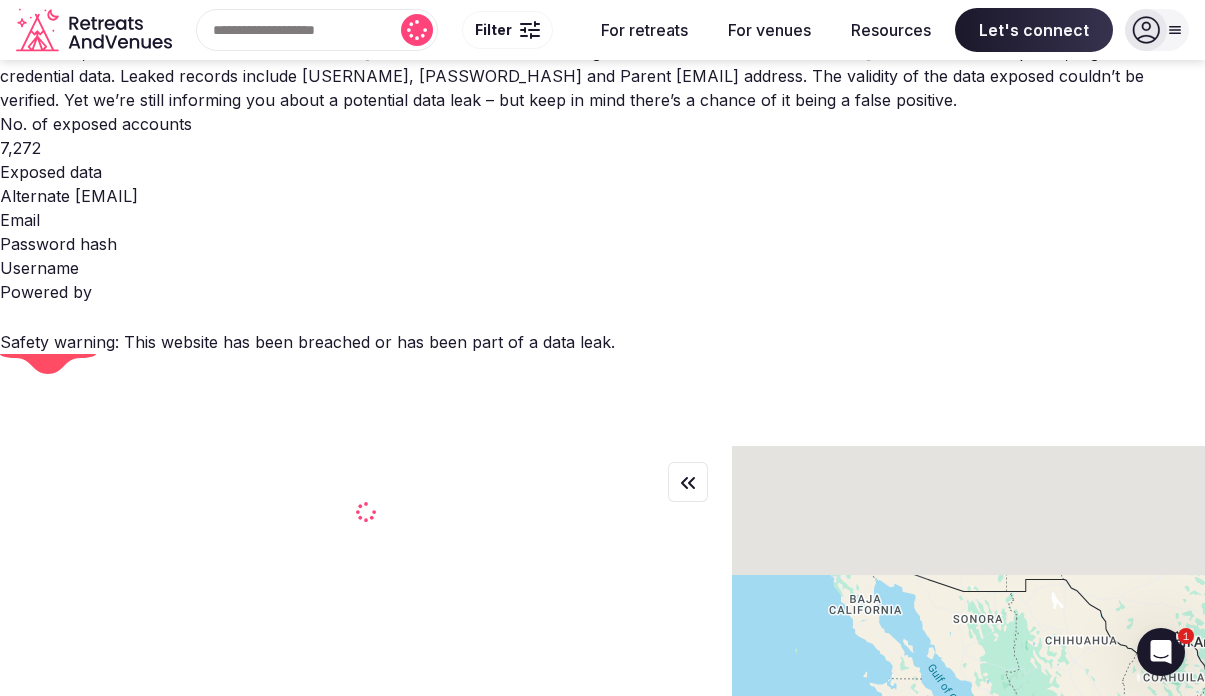 drag, startPoint x: 898, startPoint y: 191, endPoint x: 1028, endPoint y: 363, distance: 215.60149 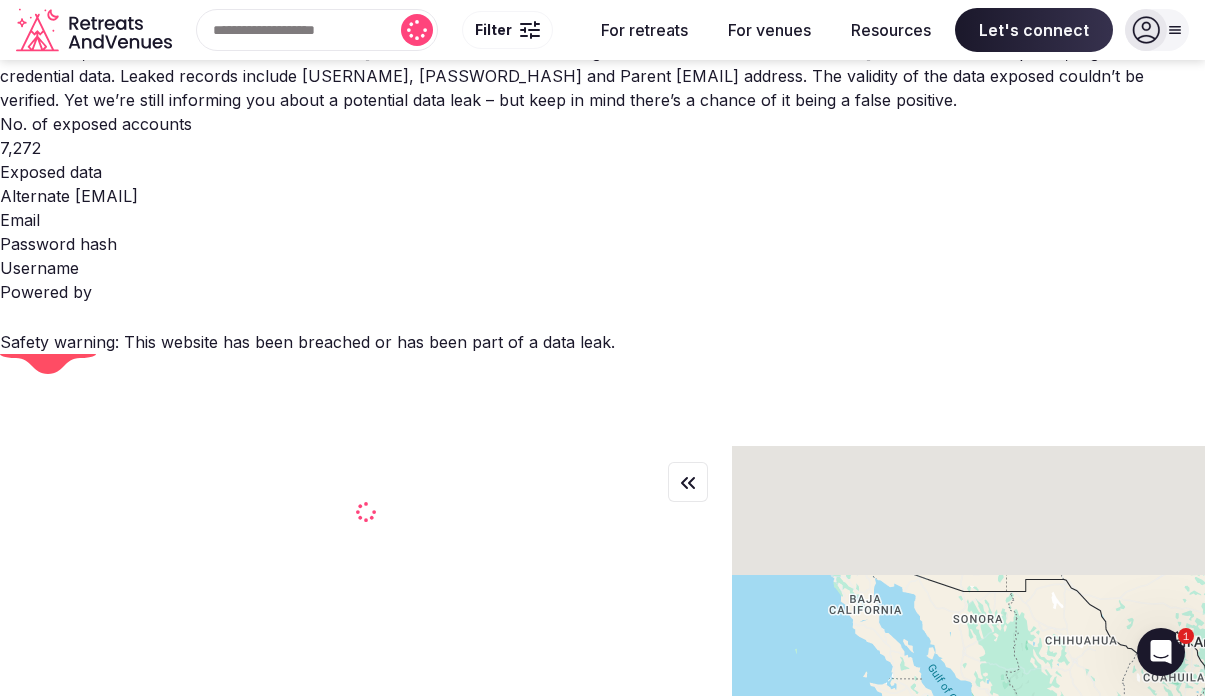 click at bounding box center [968, 758] 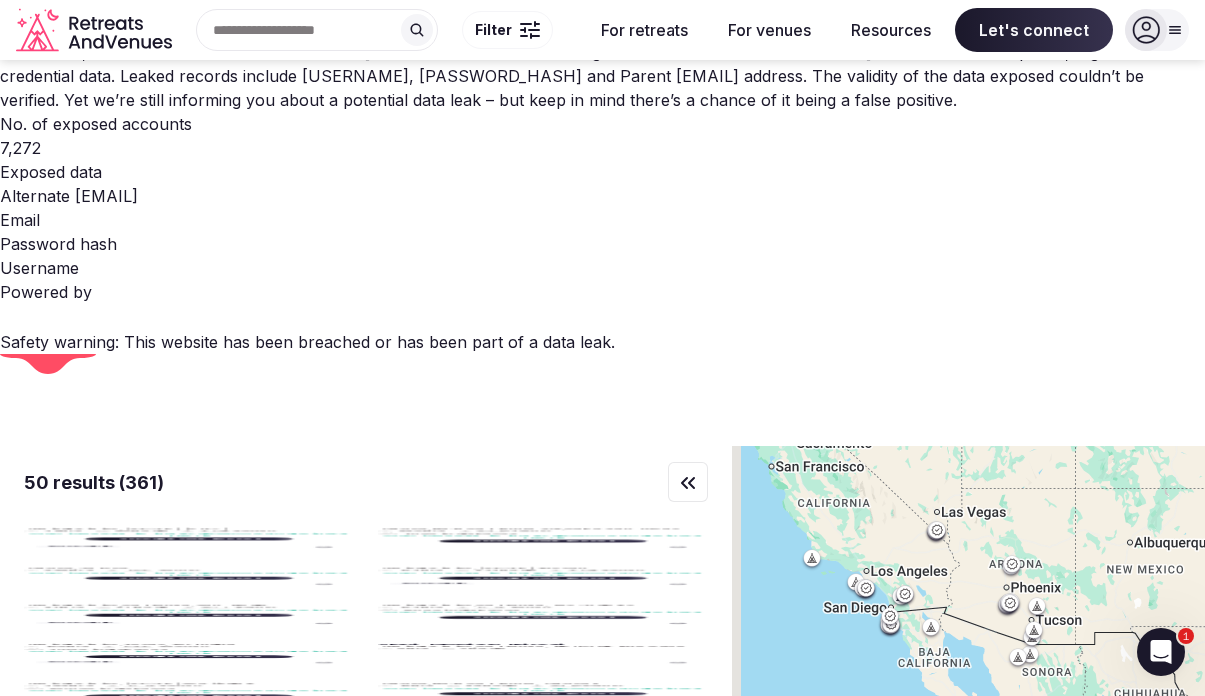 drag, startPoint x: 899, startPoint y: 256, endPoint x: 1052, endPoint y: 398, distance: 208.74147 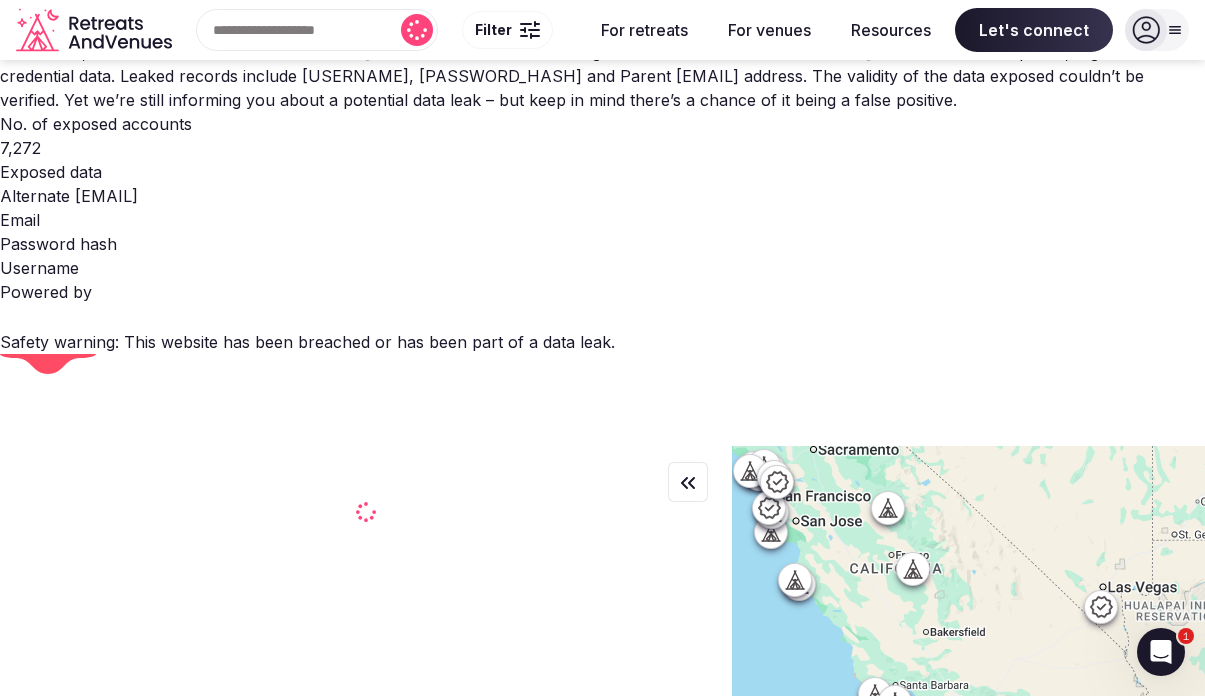 drag, startPoint x: 978, startPoint y: 331, endPoint x: 1013, endPoint y: 531, distance: 203.0394 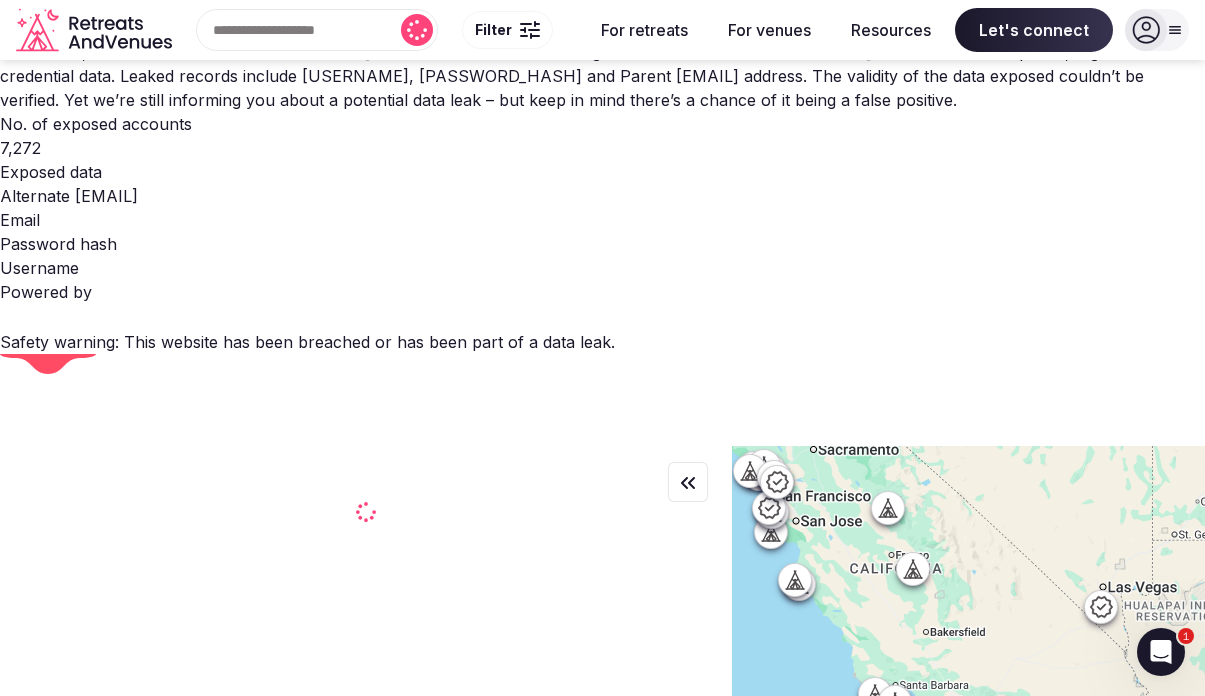 click at bounding box center [968, 758] 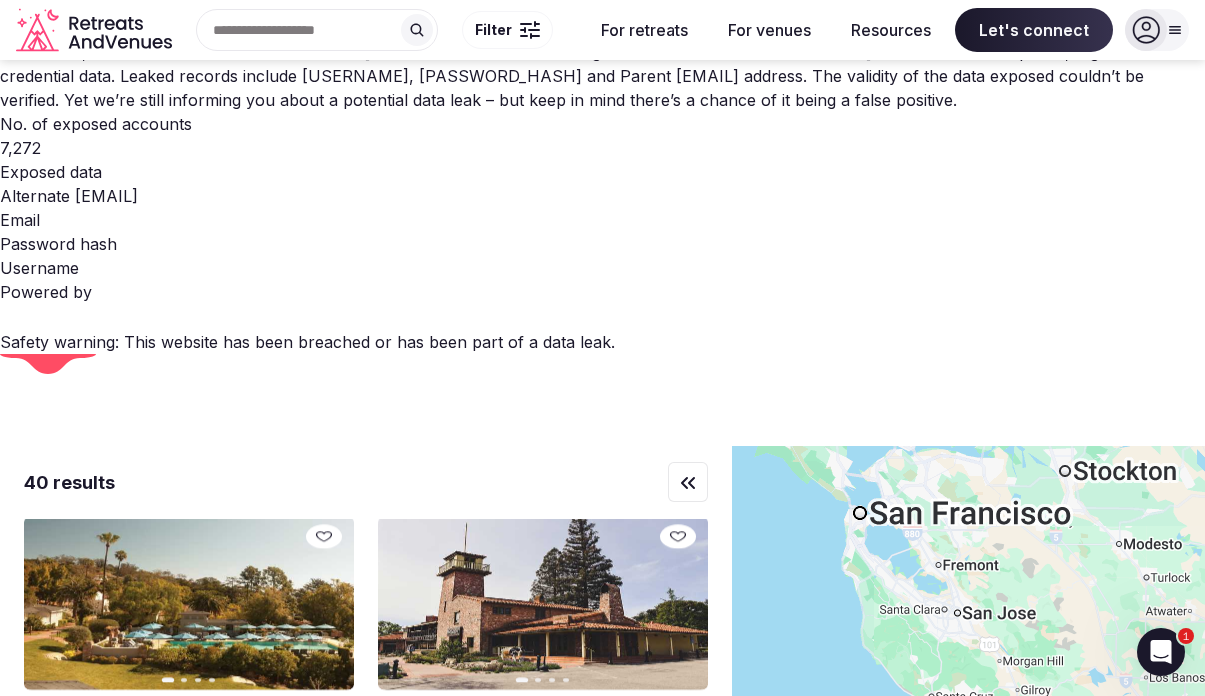 drag, startPoint x: 839, startPoint y: 187, endPoint x: 1106, endPoint y: 457, distance: 379.72226 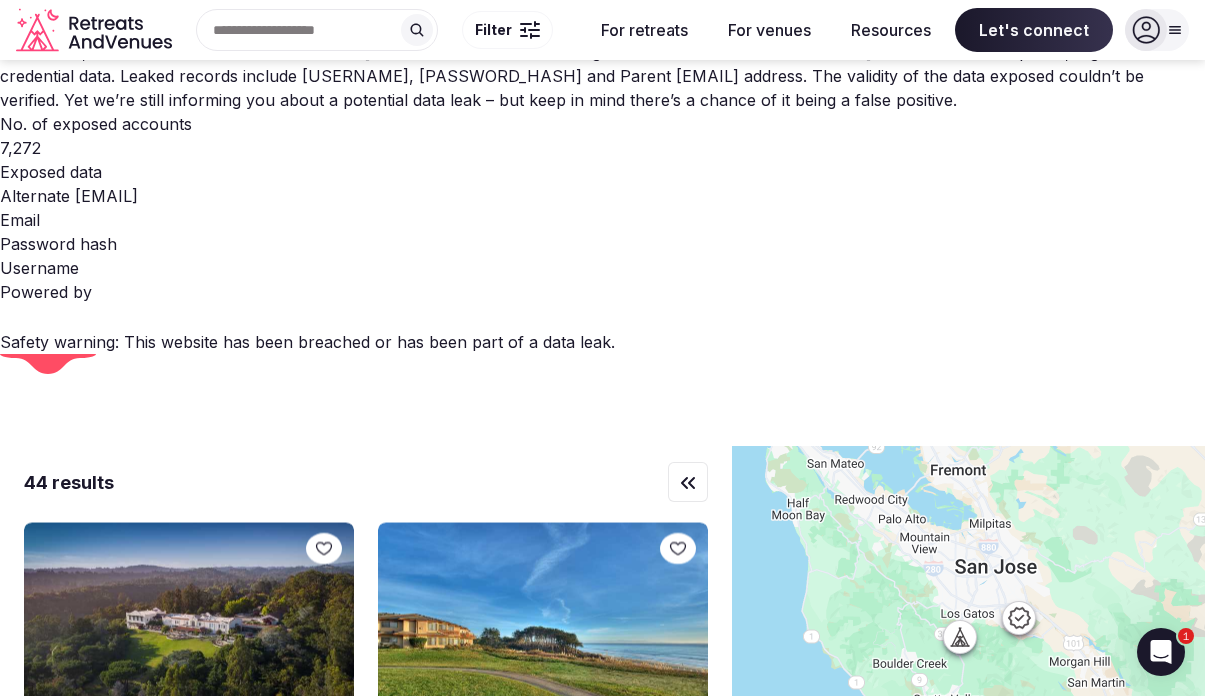 drag, startPoint x: 1017, startPoint y: 329, endPoint x: 1151, endPoint y: 421, distance: 162.5423 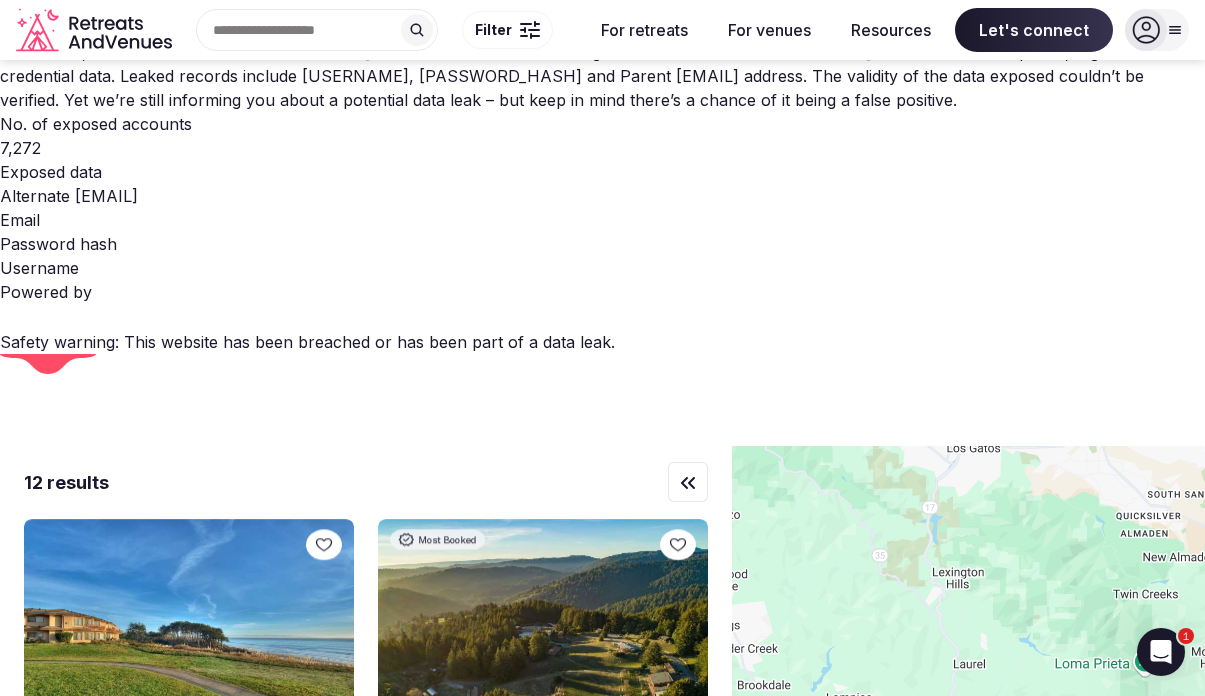 drag, startPoint x: 942, startPoint y: 256, endPoint x: 1274, endPoint y: 229, distance: 333.09607 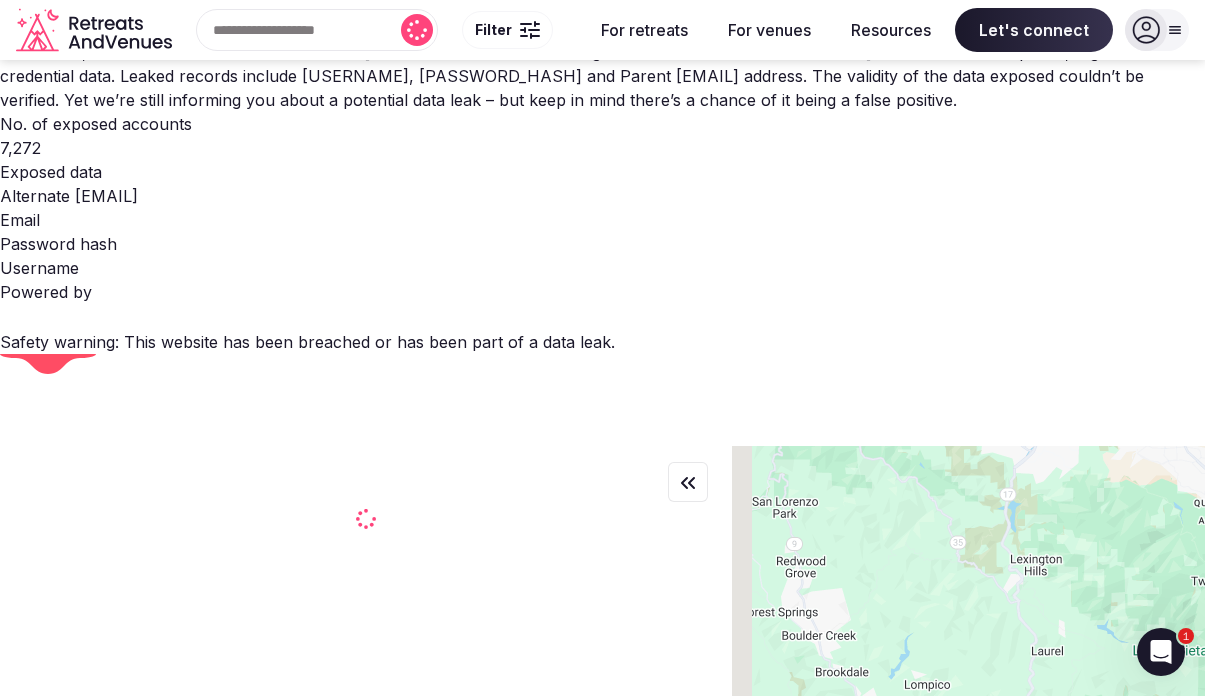 drag, startPoint x: 1045, startPoint y: 281, endPoint x: 1184, endPoint y: 278, distance: 139.03236 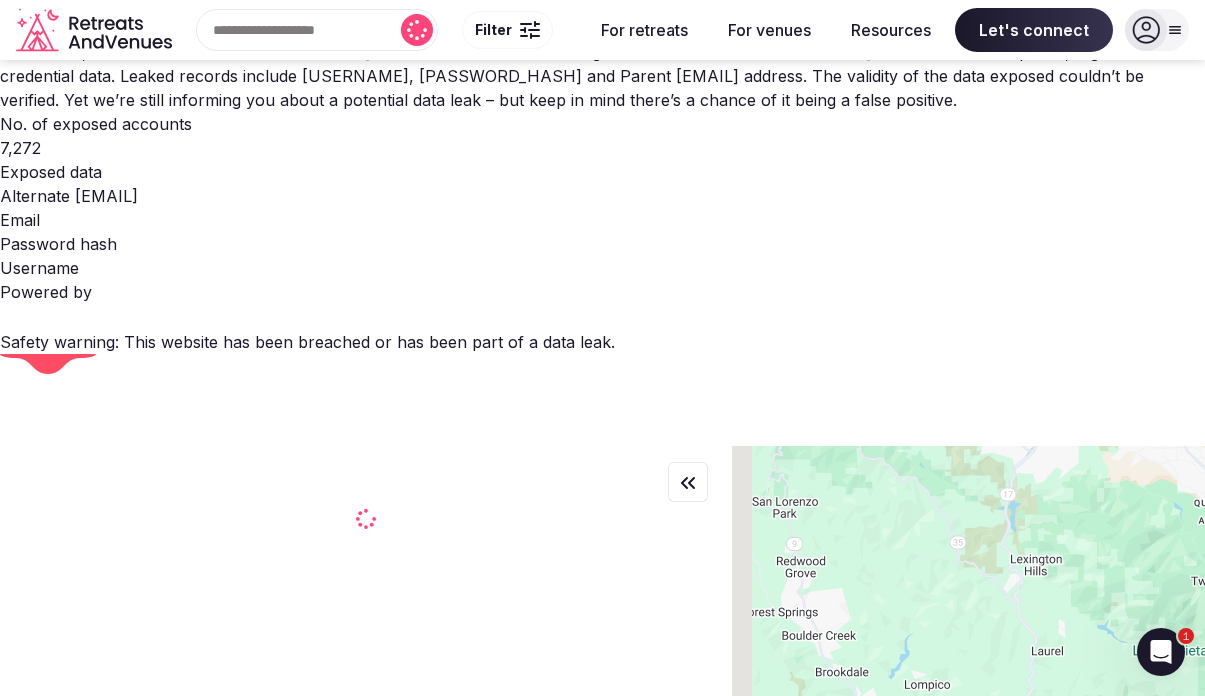 click at bounding box center (968, 758) 